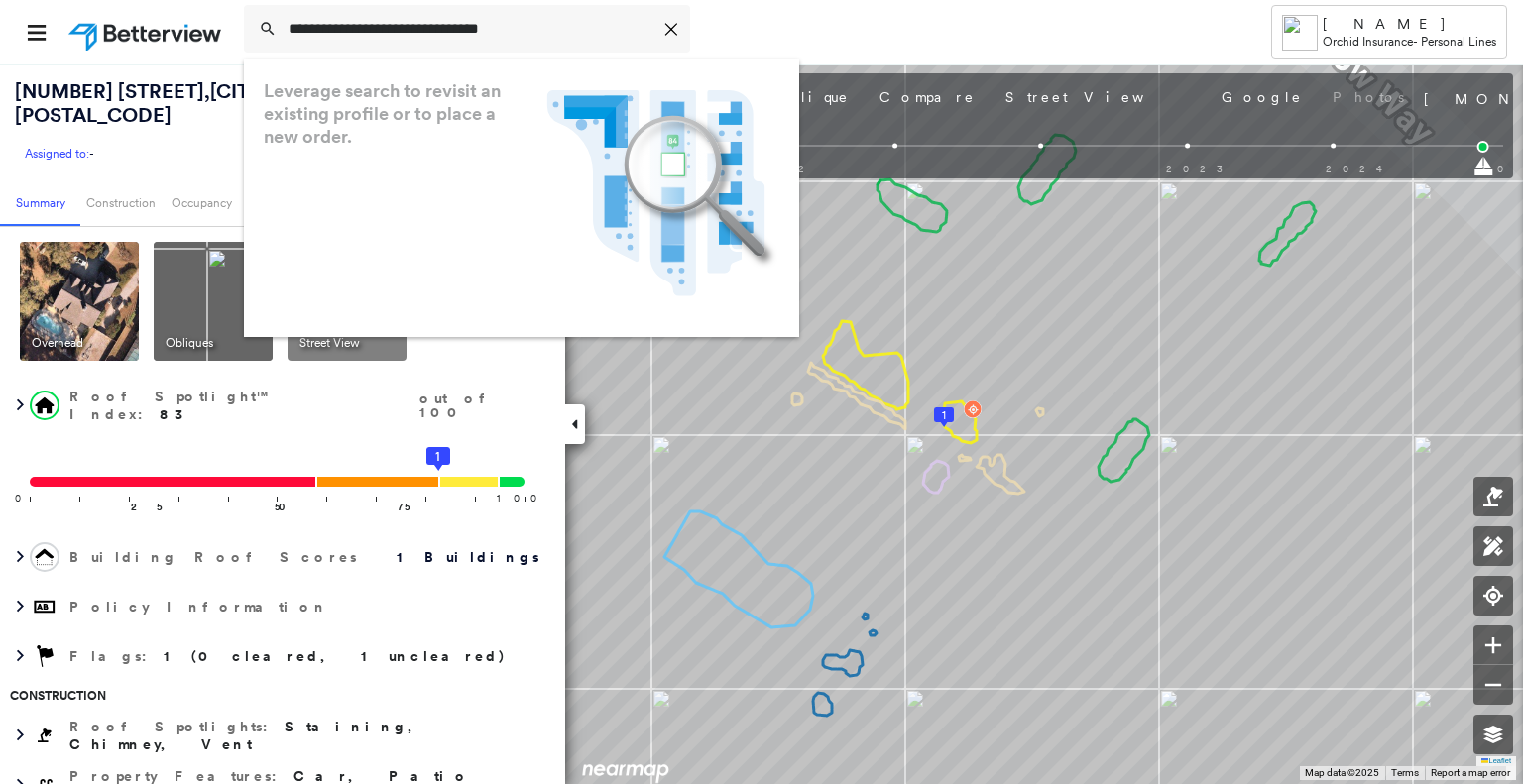 scroll, scrollTop: 0, scrollLeft: 0, axis: both 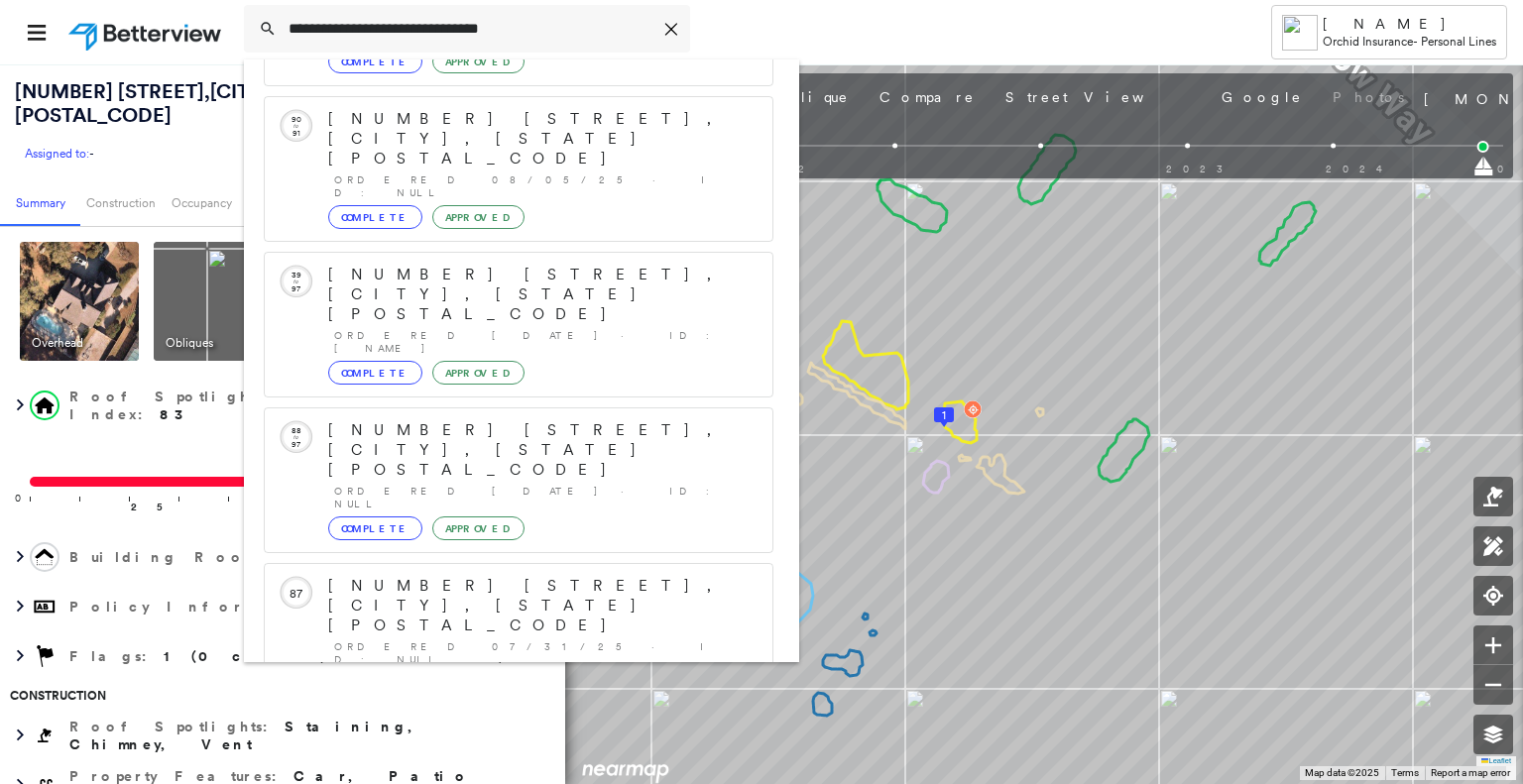 type on "**********" 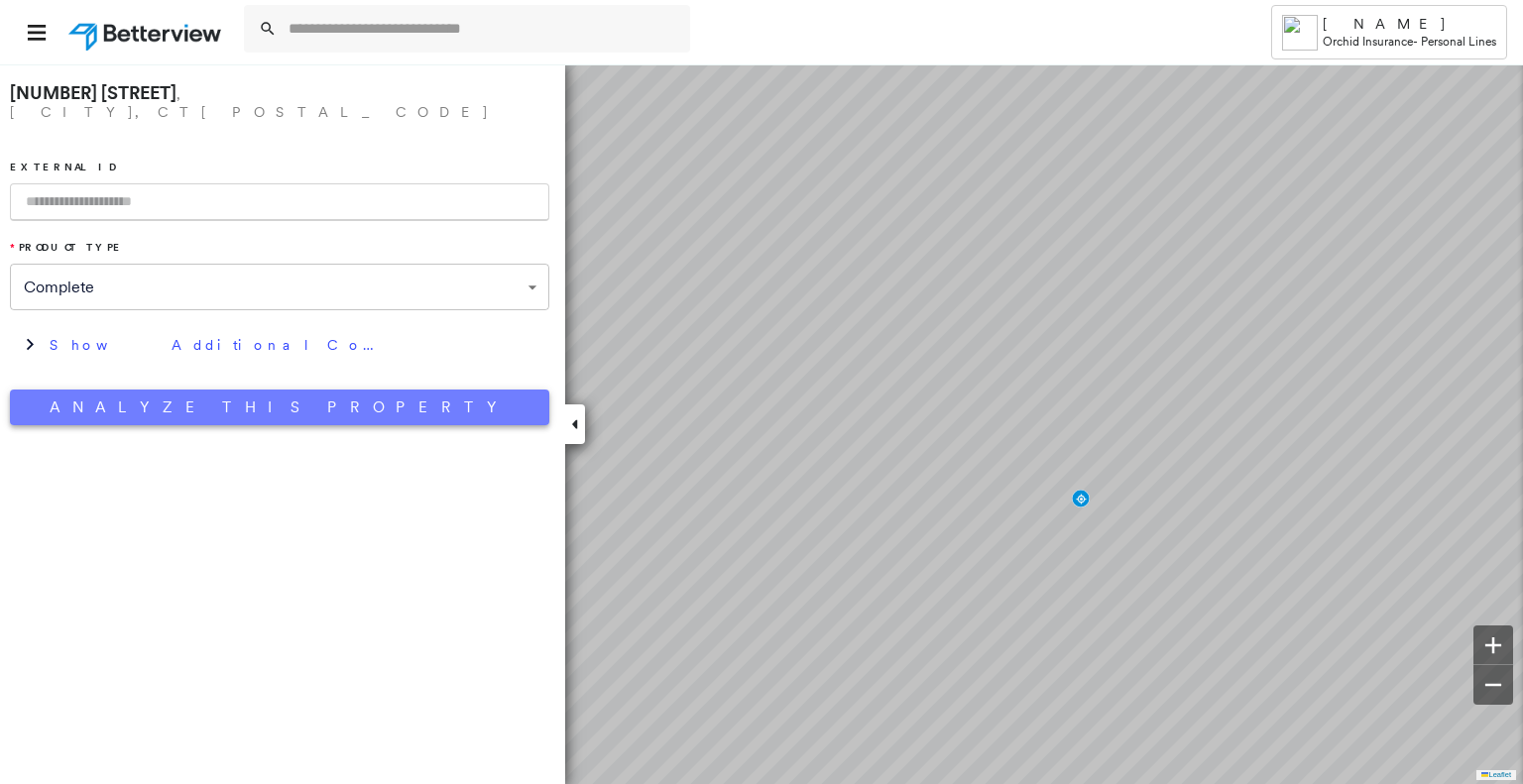 click on "Analyze This Property" at bounding box center [280, 407] 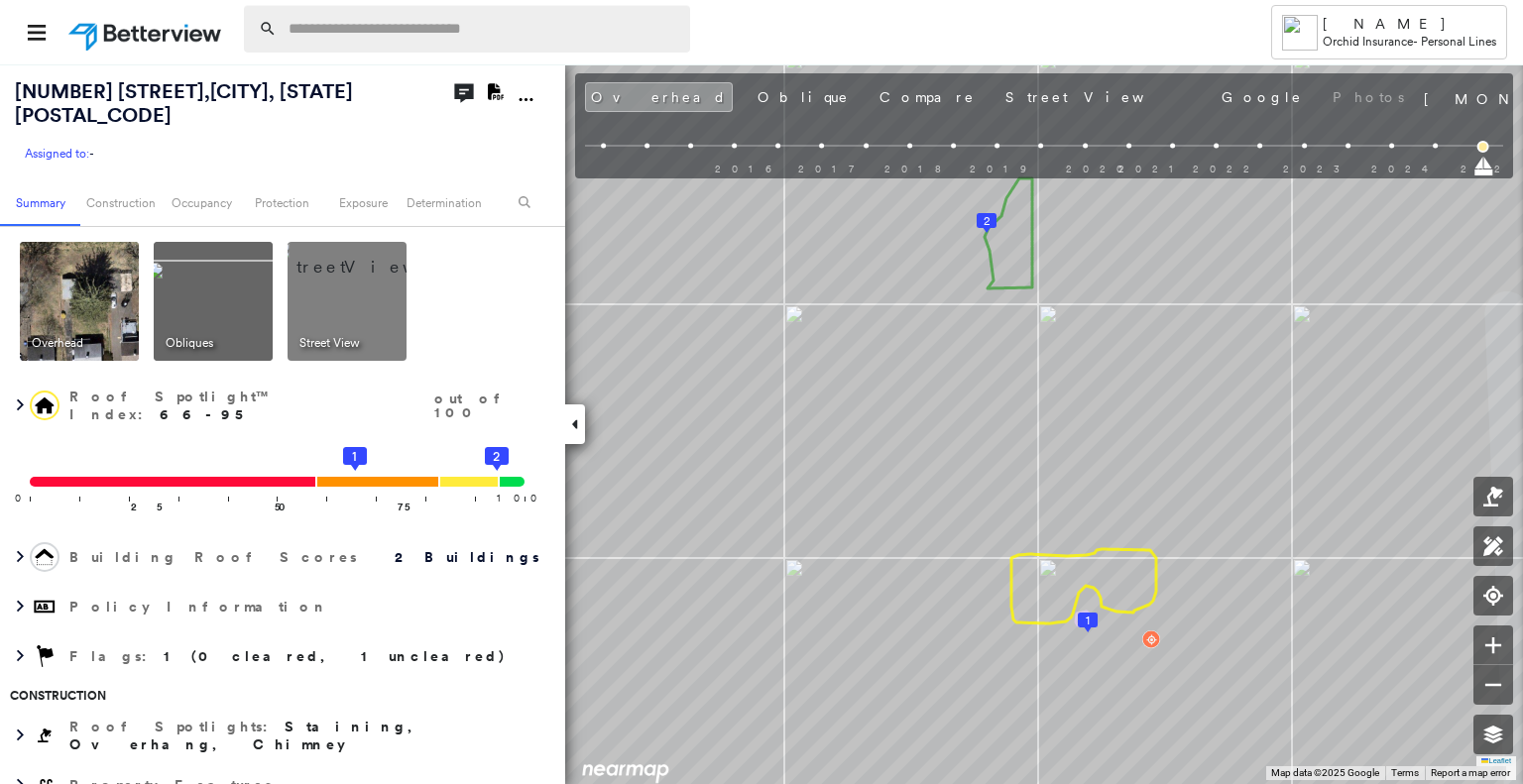 click at bounding box center (483, 29) 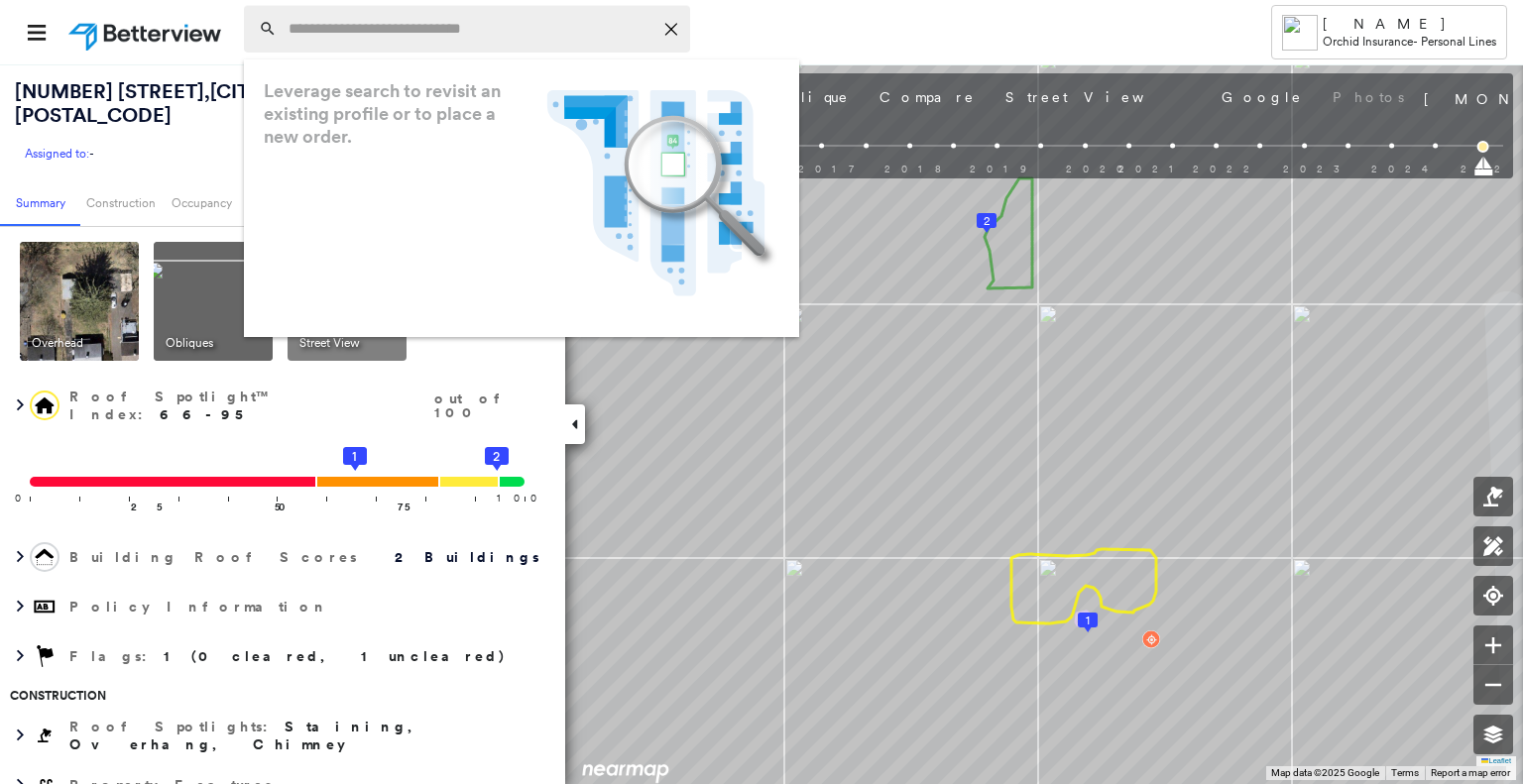 paste on "**********" 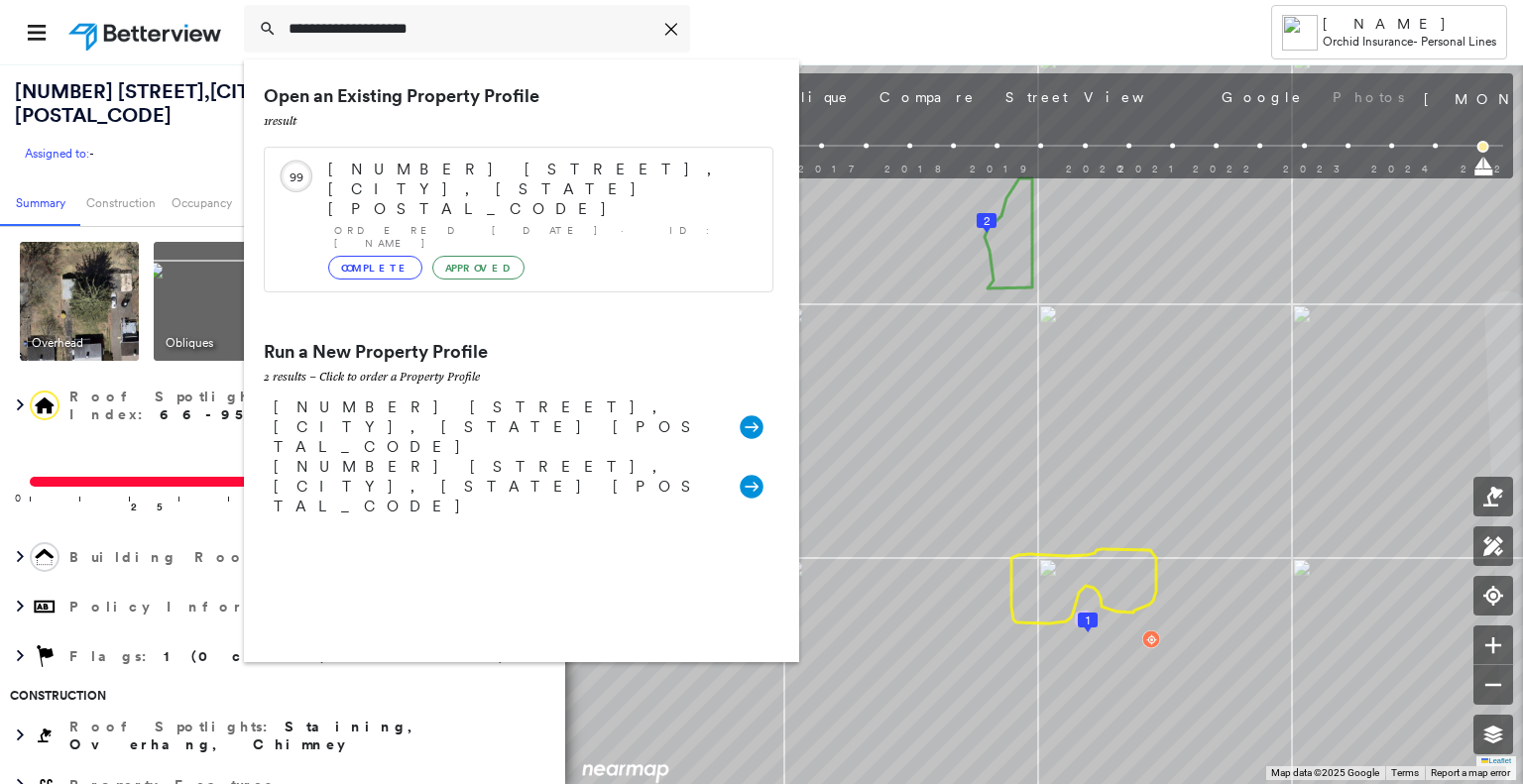 type on "**********" 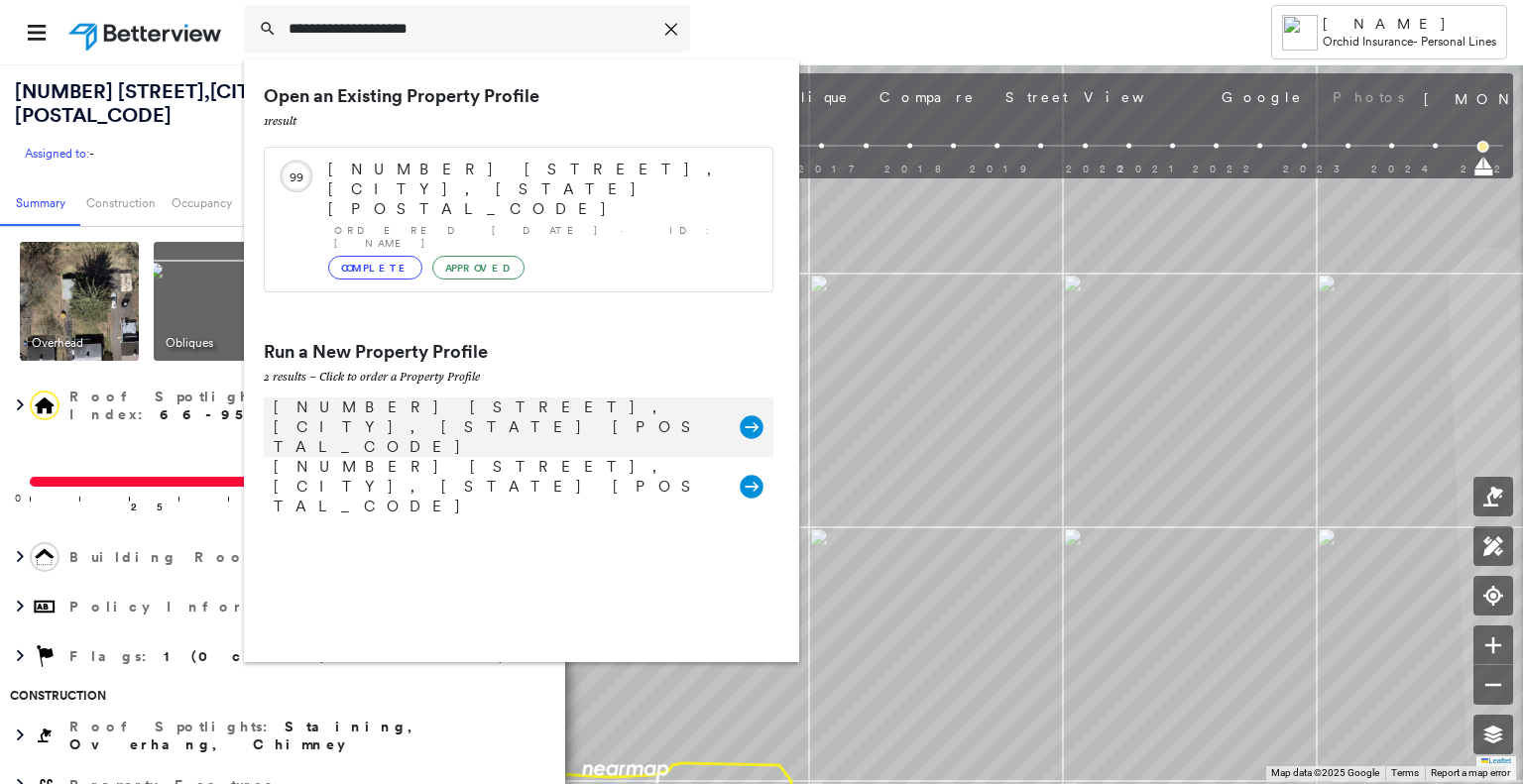 click on "[NUMBER] [STREET], [CITY], [STATE] [POSTAL_CODE]" at bounding box center [497, 427] 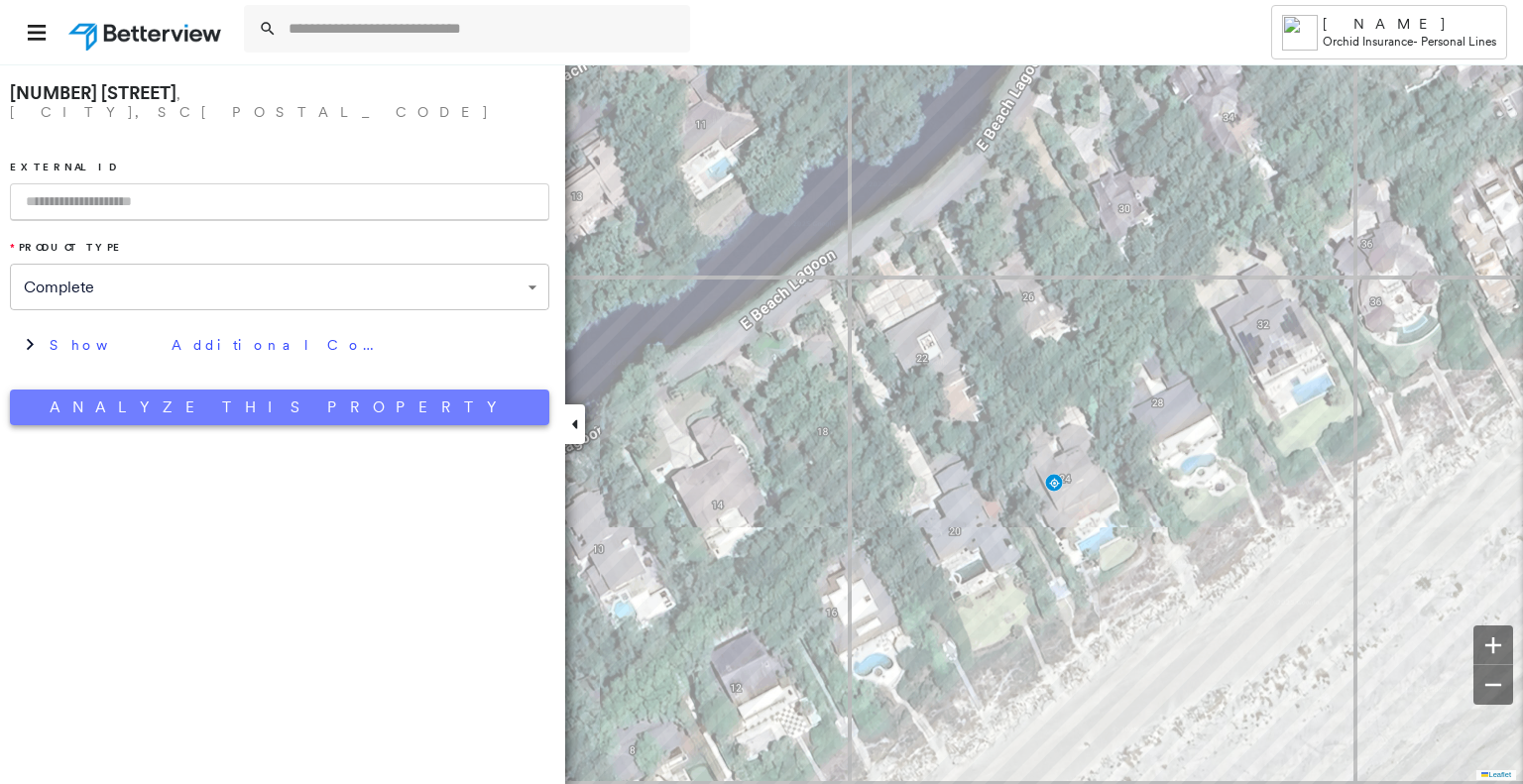 click on "Analyze This Property" at bounding box center [280, 407] 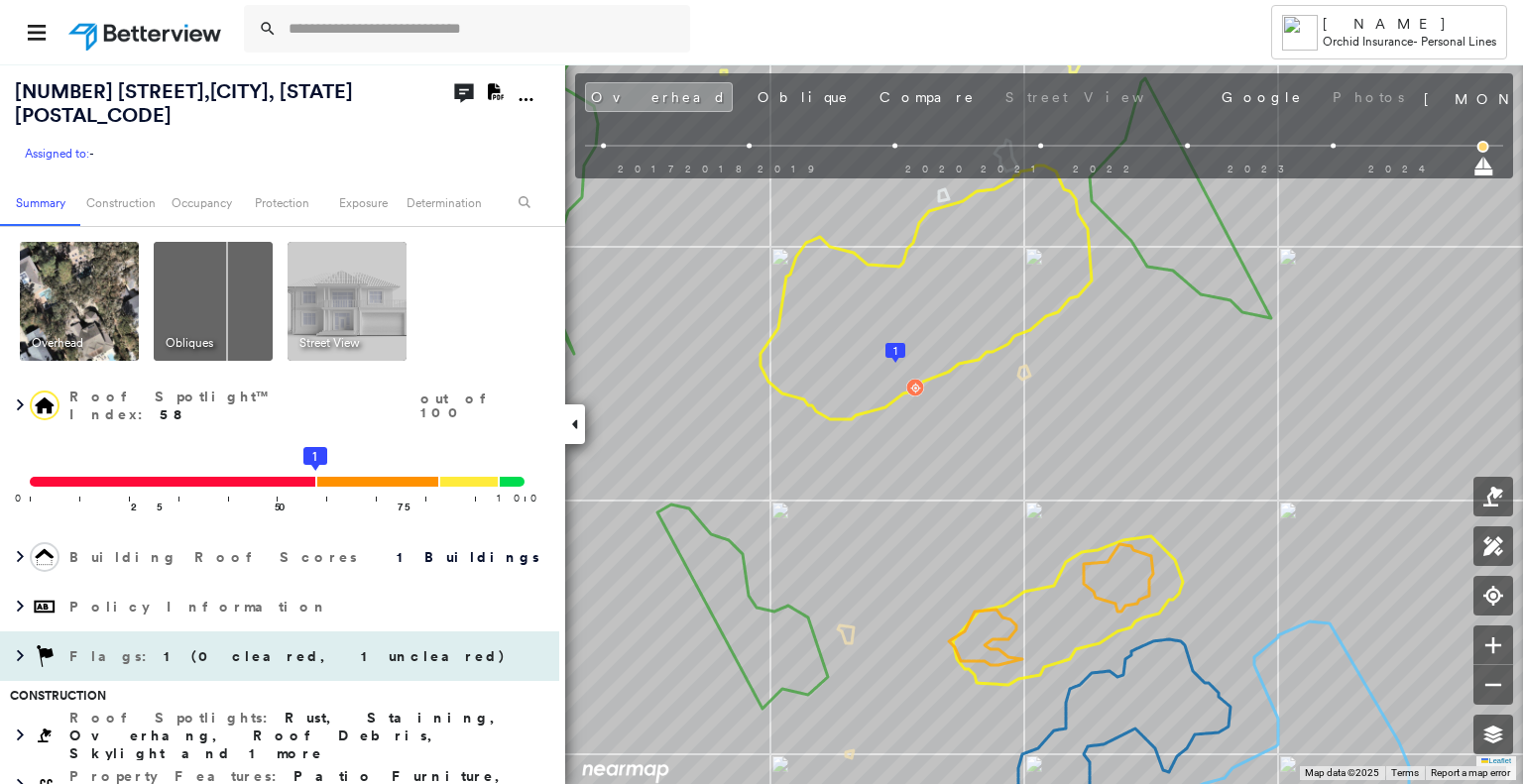 scroll, scrollTop: 297, scrollLeft: 0, axis: vertical 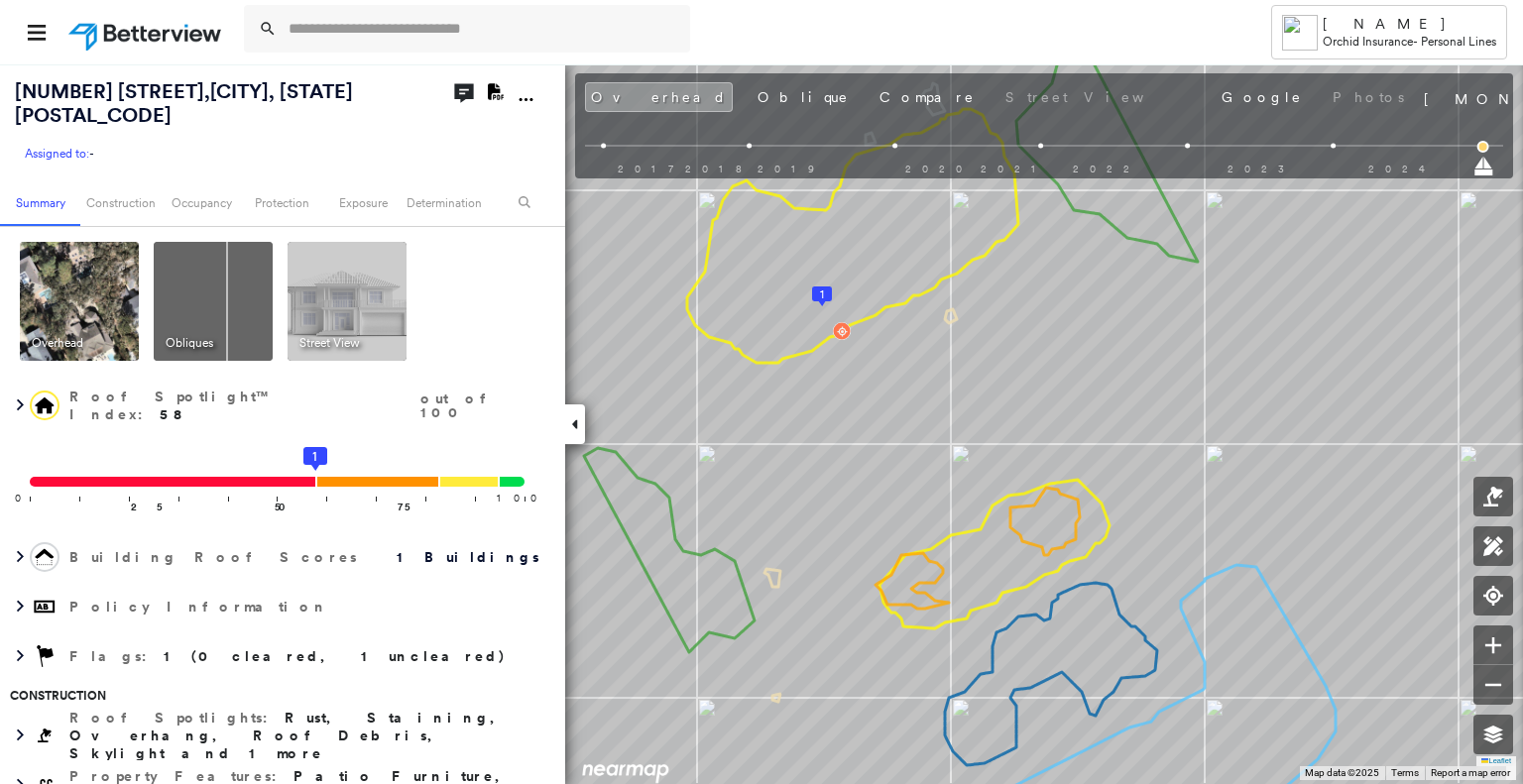 click at bounding box center (213, 301) 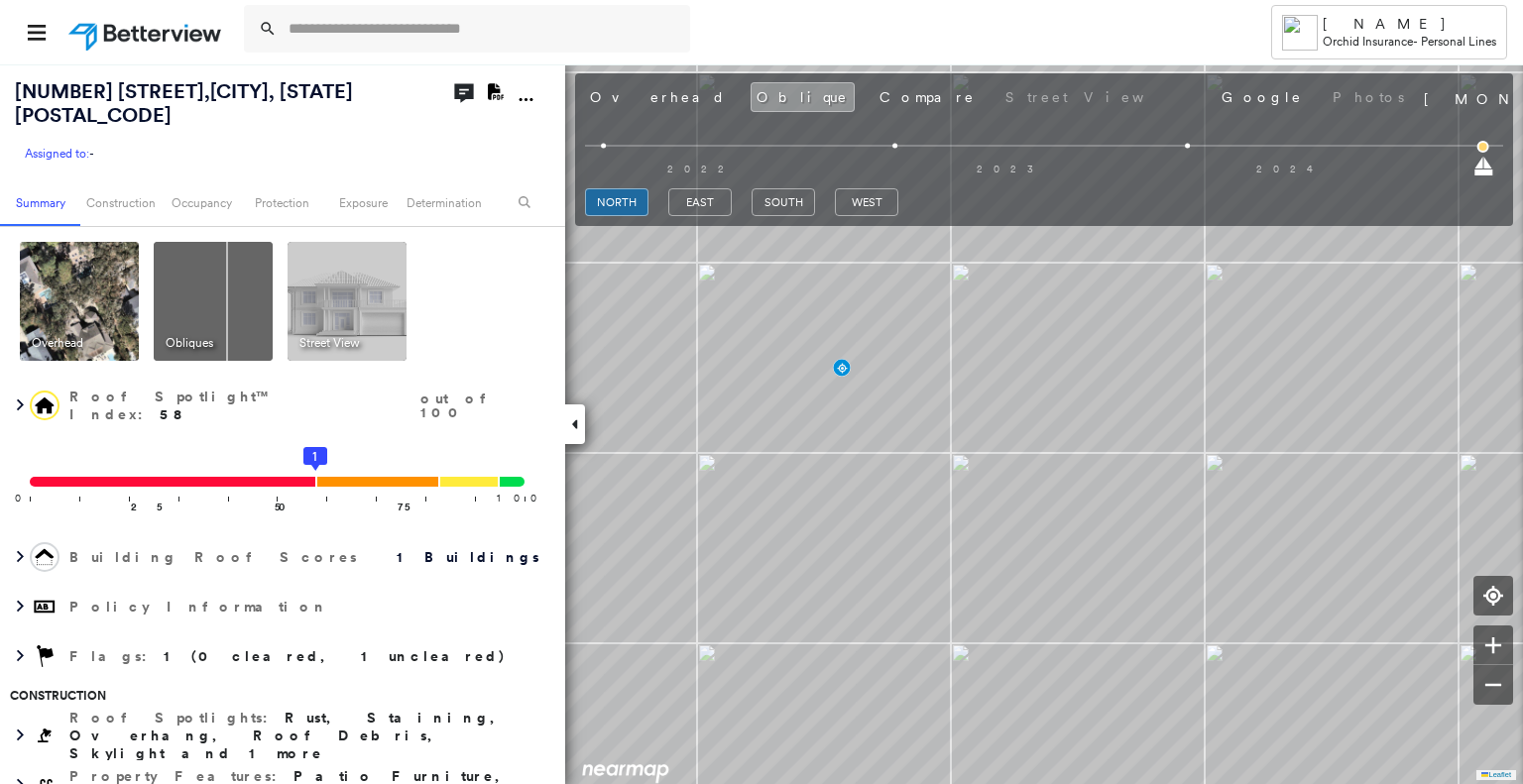 click at bounding box center (347, 301) 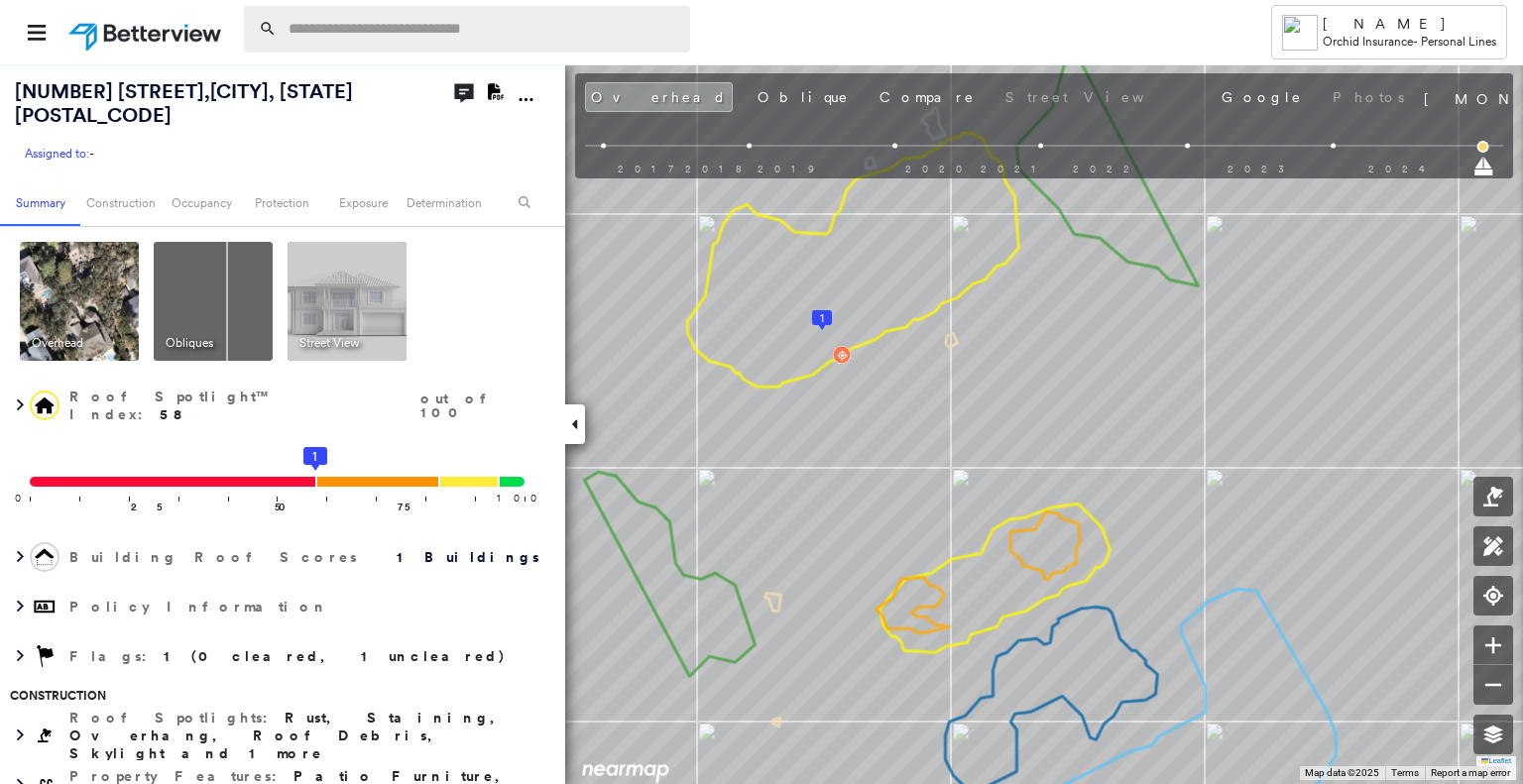 click at bounding box center [483, 29] 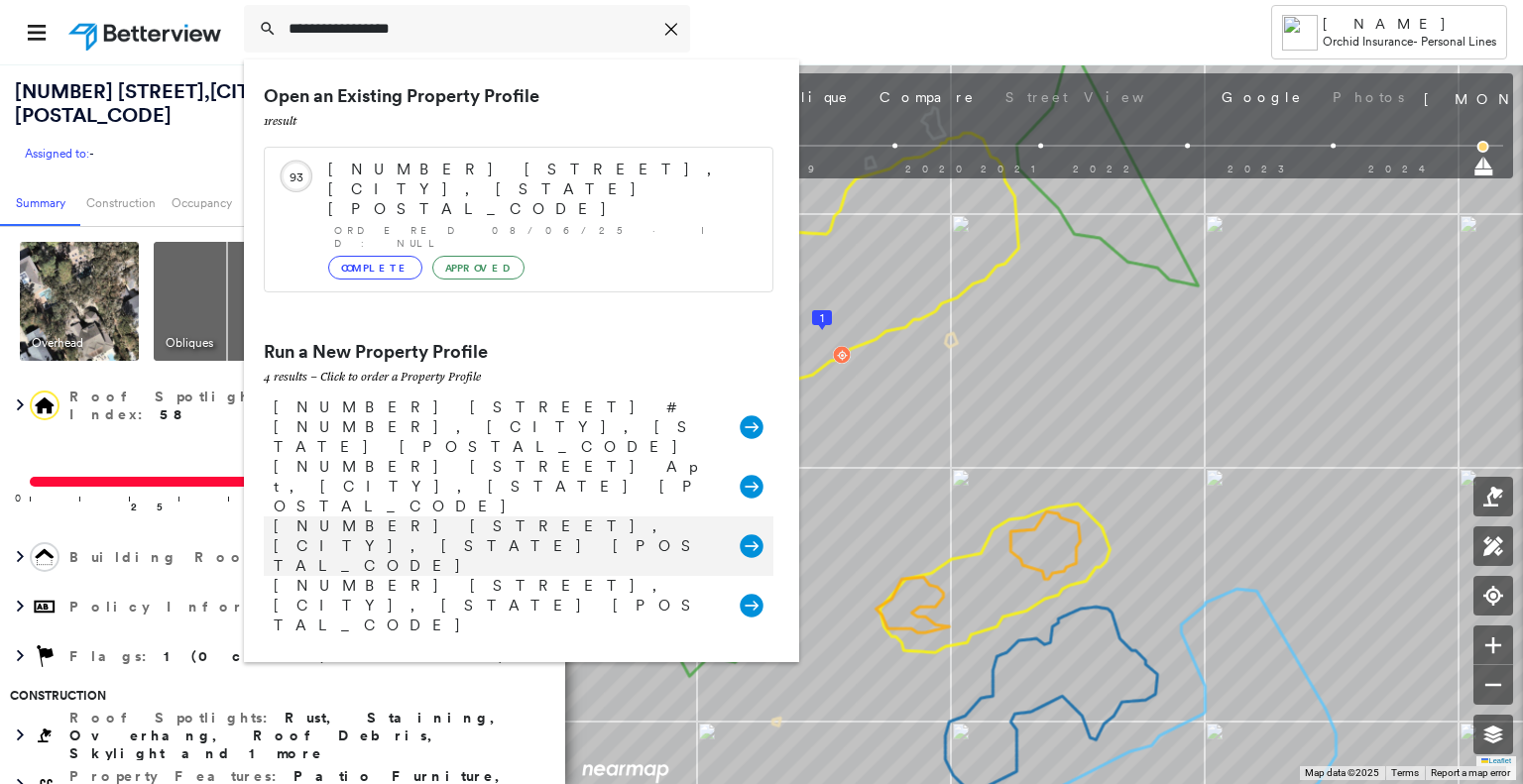 type on "**********" 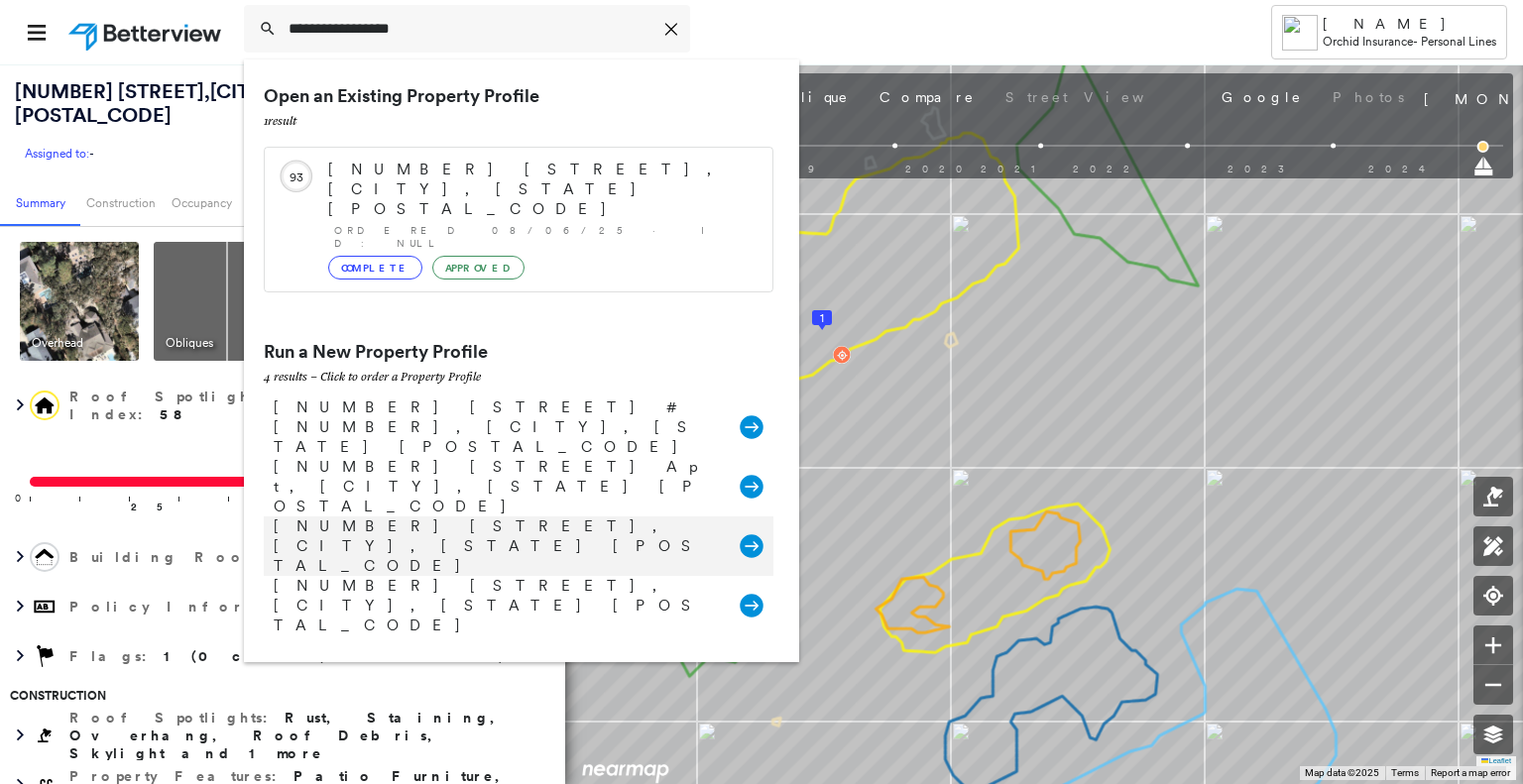 click on "[NUMBER] [STREET], [CITY], [STATE] [POSTAL_CODE]" at bounding box center [497, 546] 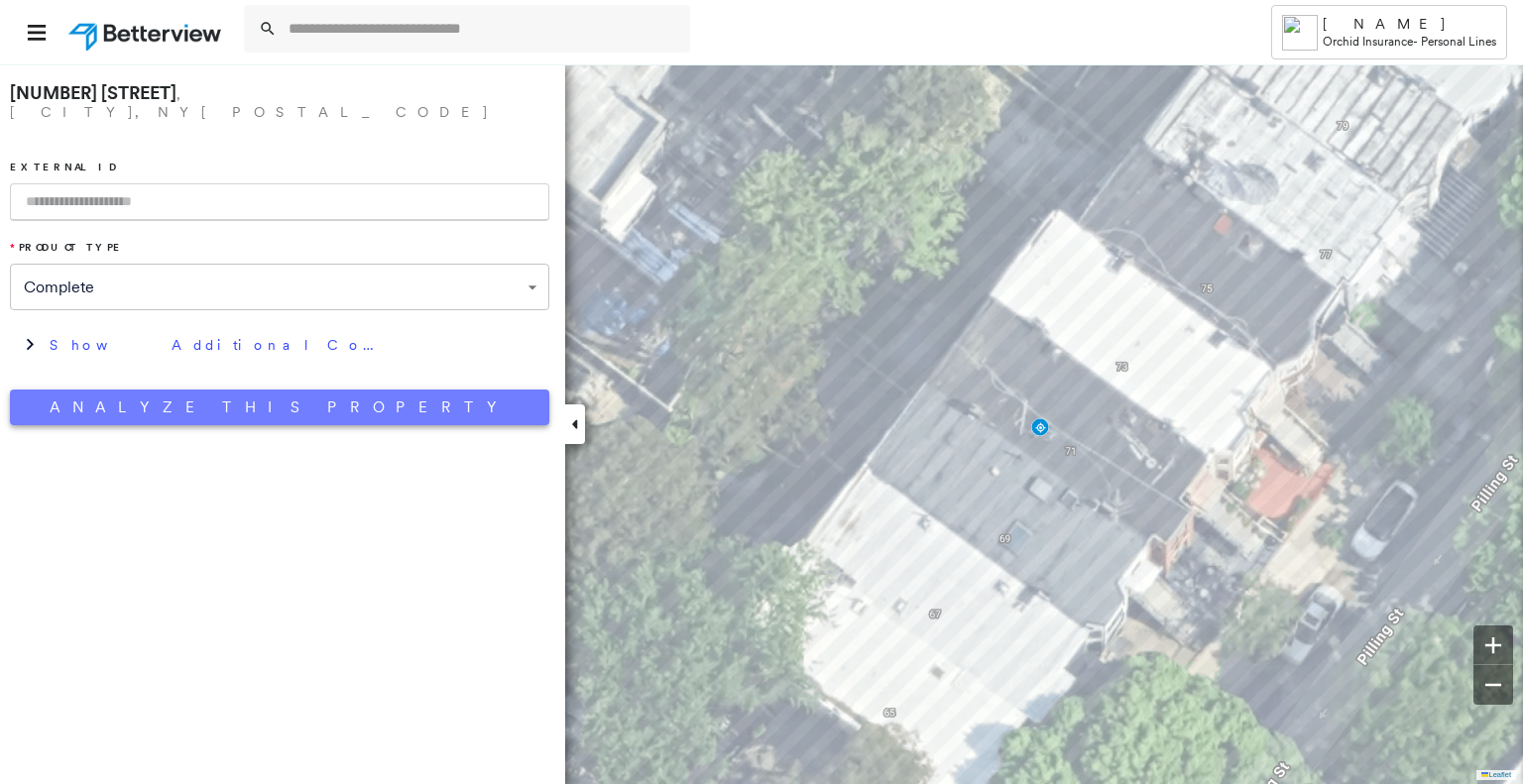 click on "Analyze This Property" at bounding box center [280, 407] 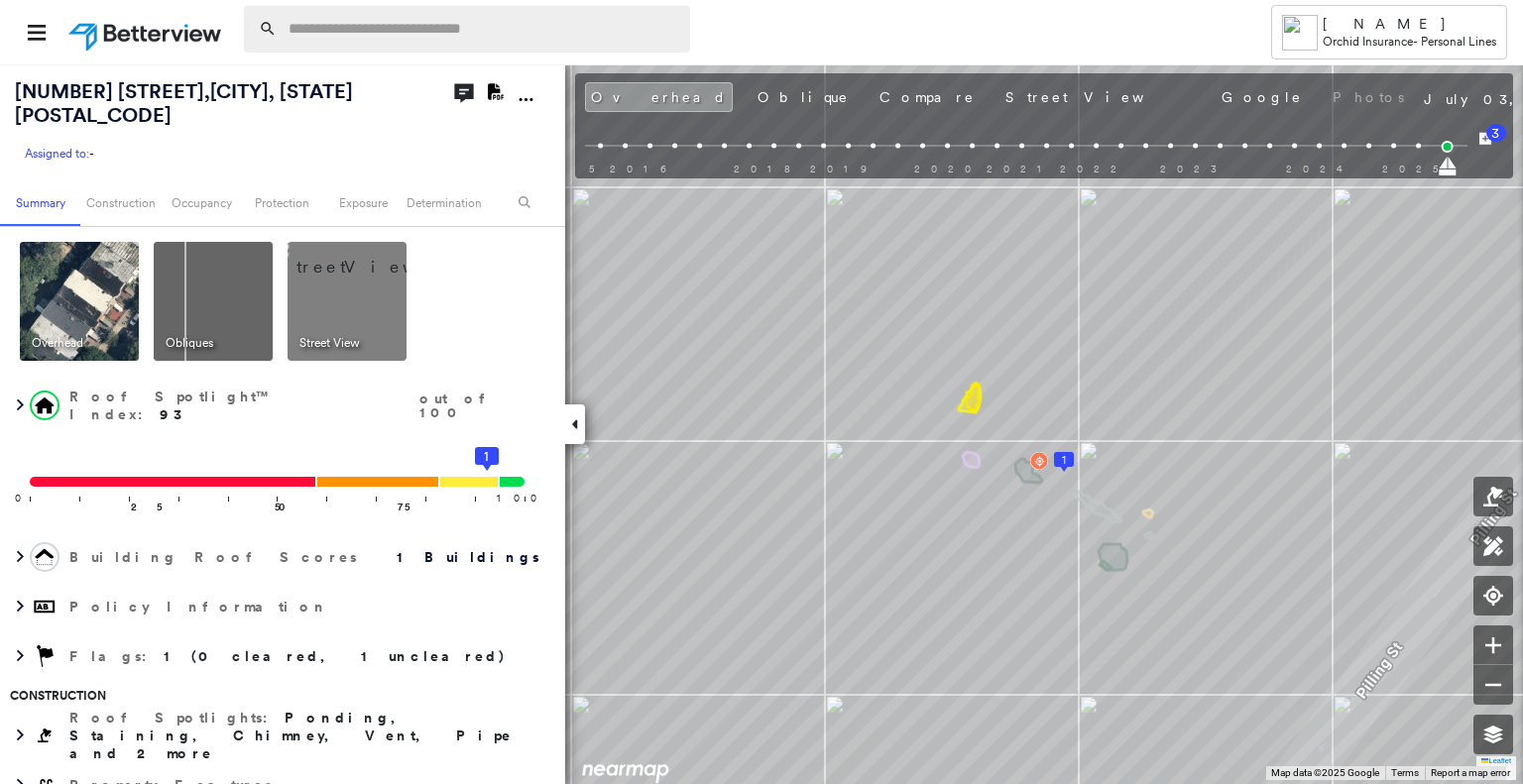 click at bounding box center (483, 29) 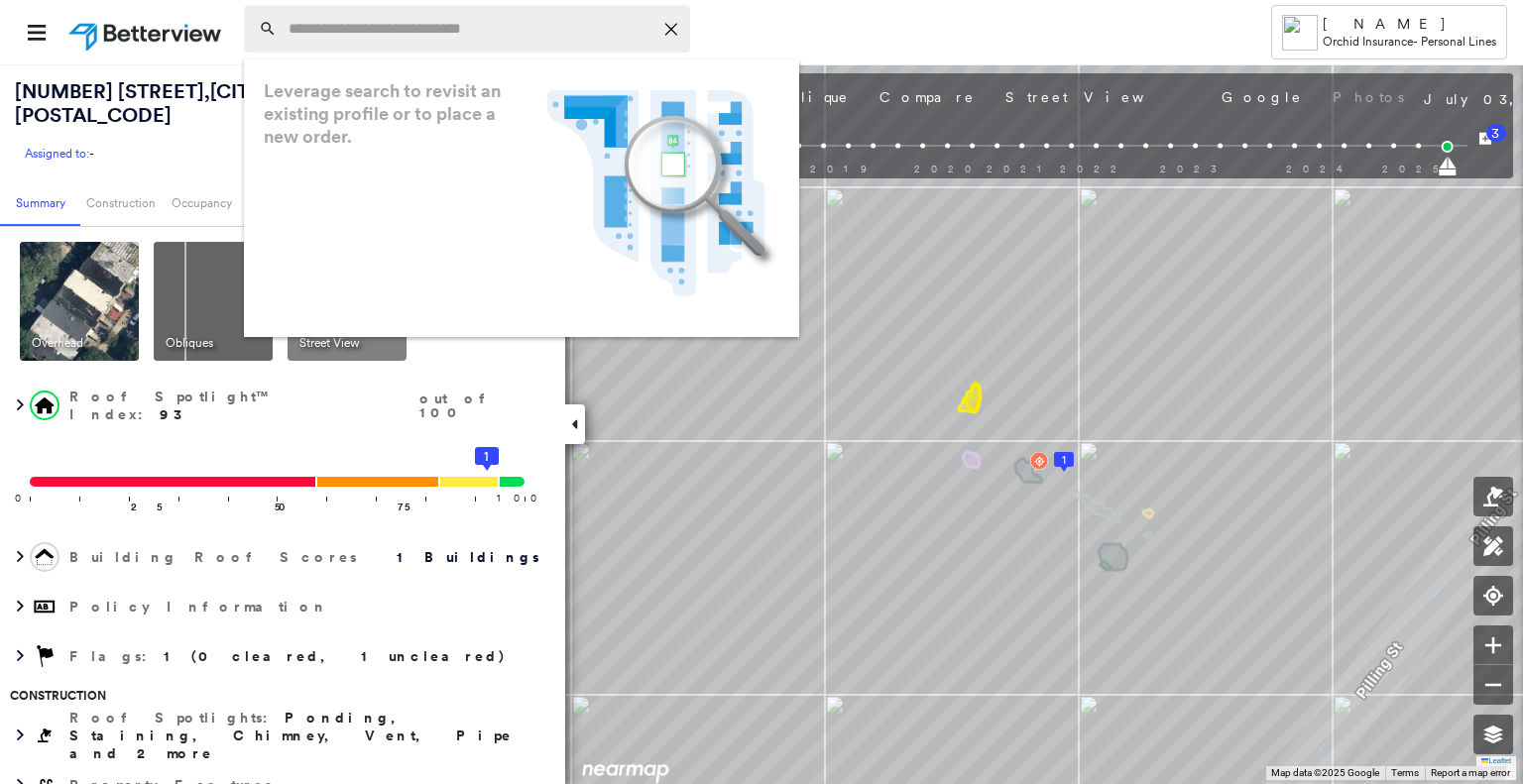 paste on "**********" 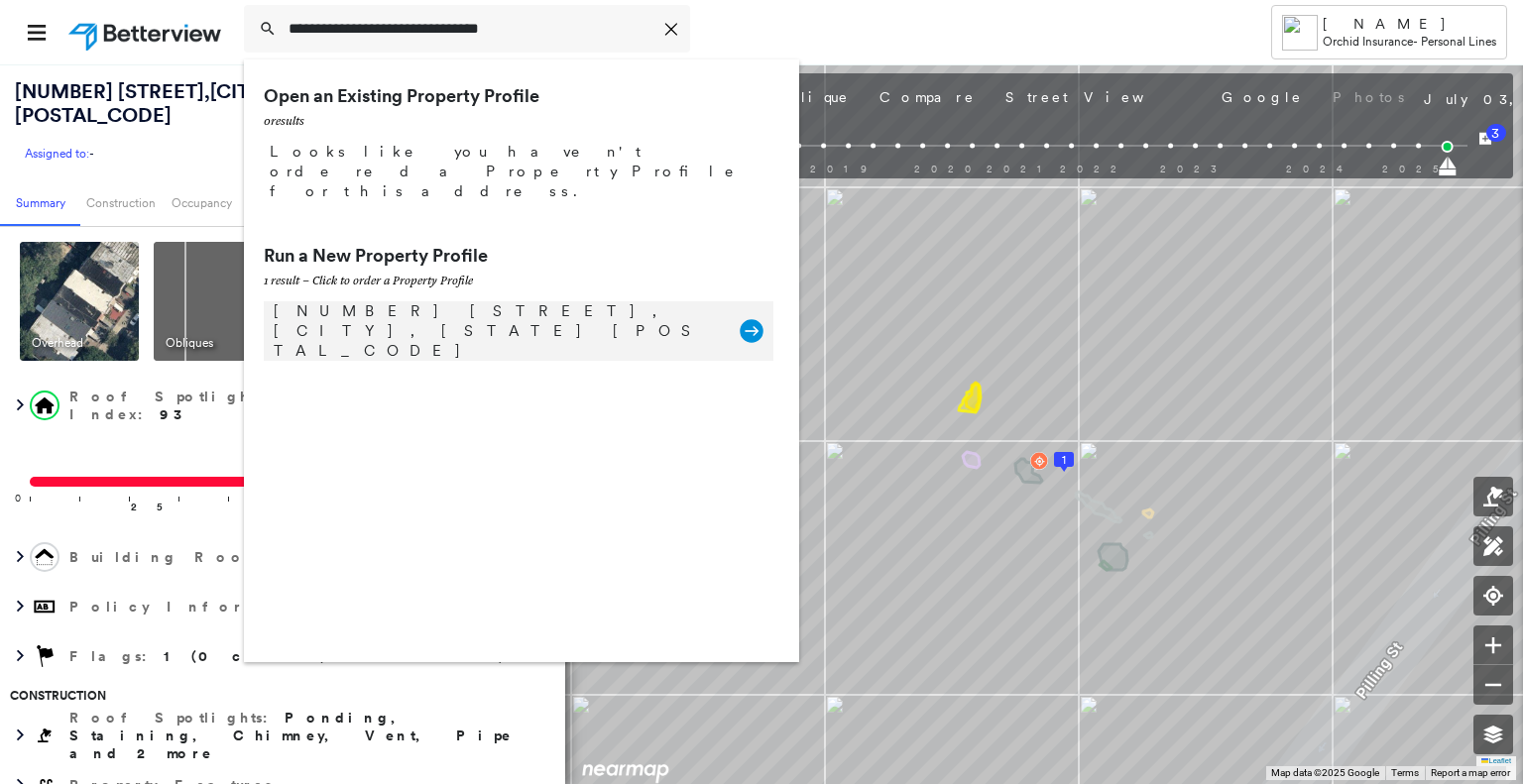 type on "**********" 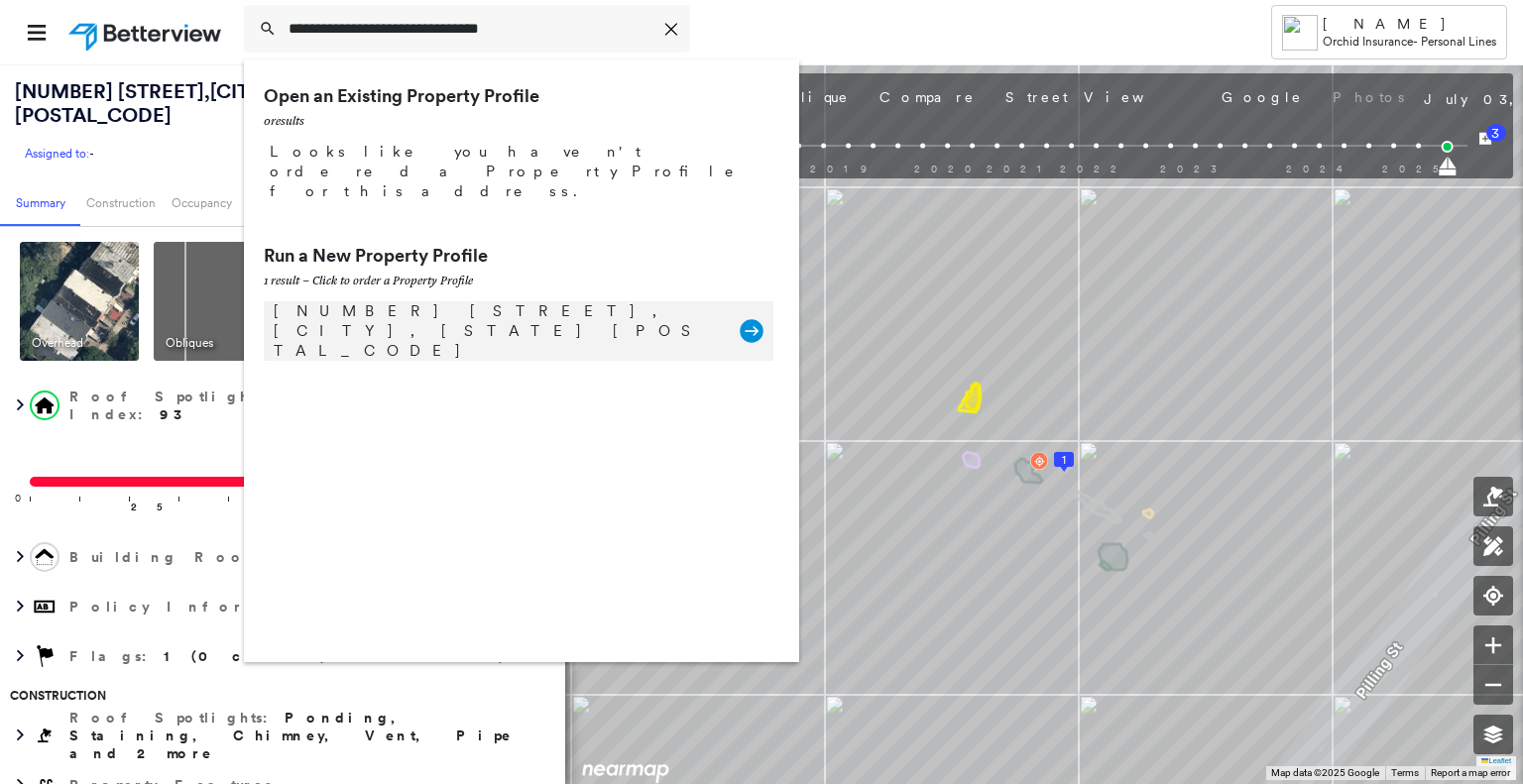 click on "[NUMBER] [STREET], [CITY], [STATE] [POSTAL_CODE]" at bounding box center (497, 331) 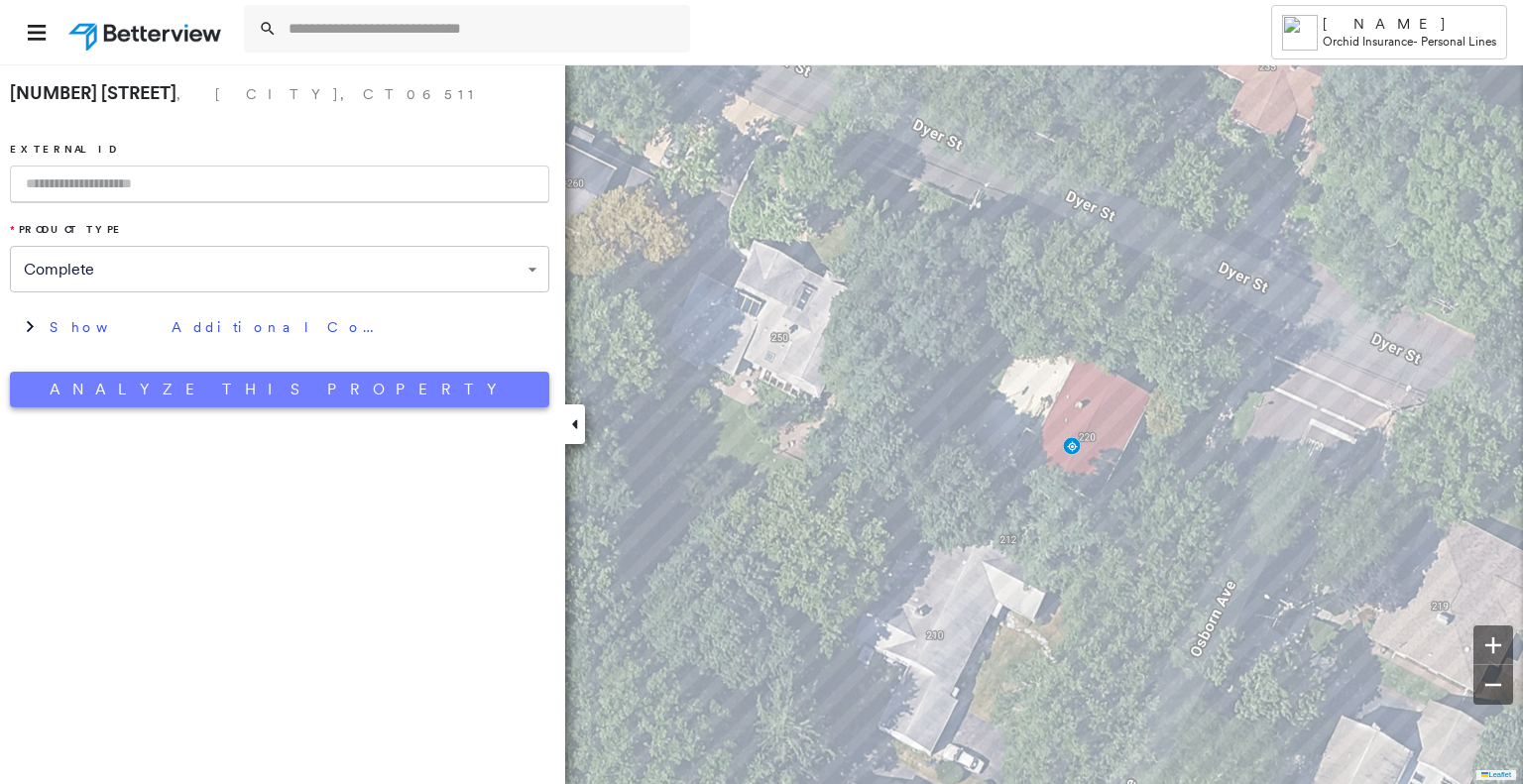 click on "Analyze This Property" at bounding box center (280, 390) 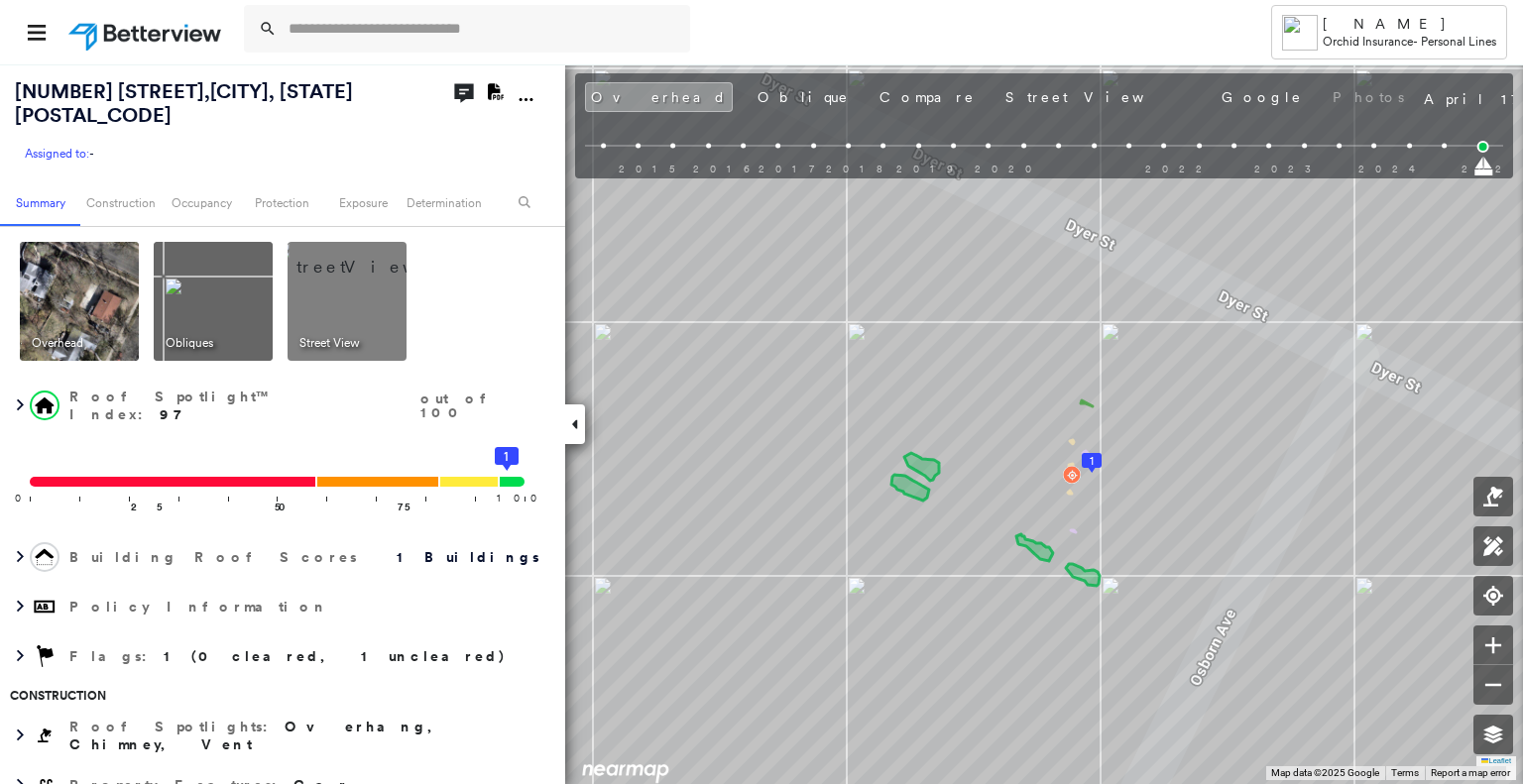 click at bounding box center [213, 301] 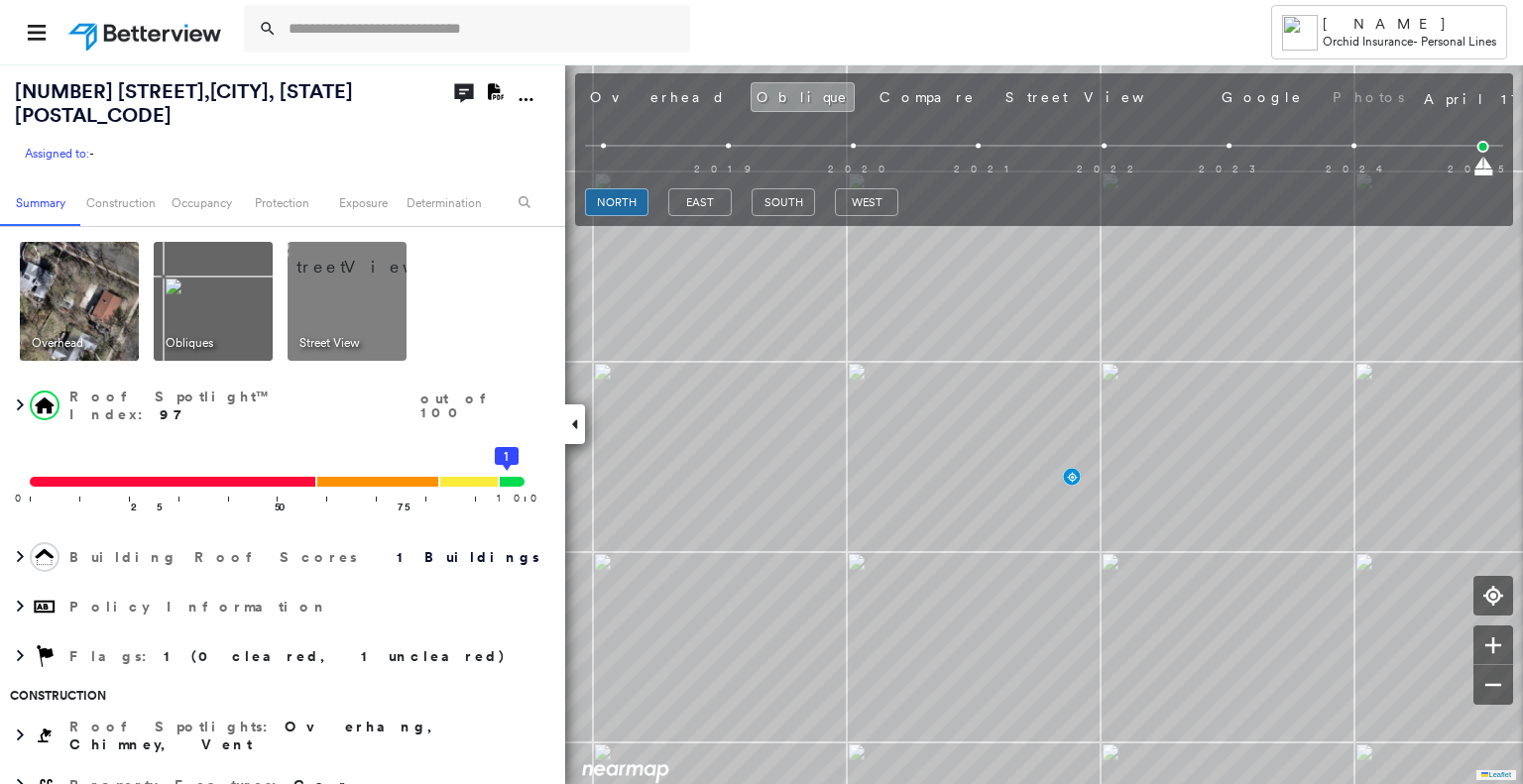 click at bounding box center [371, 257] 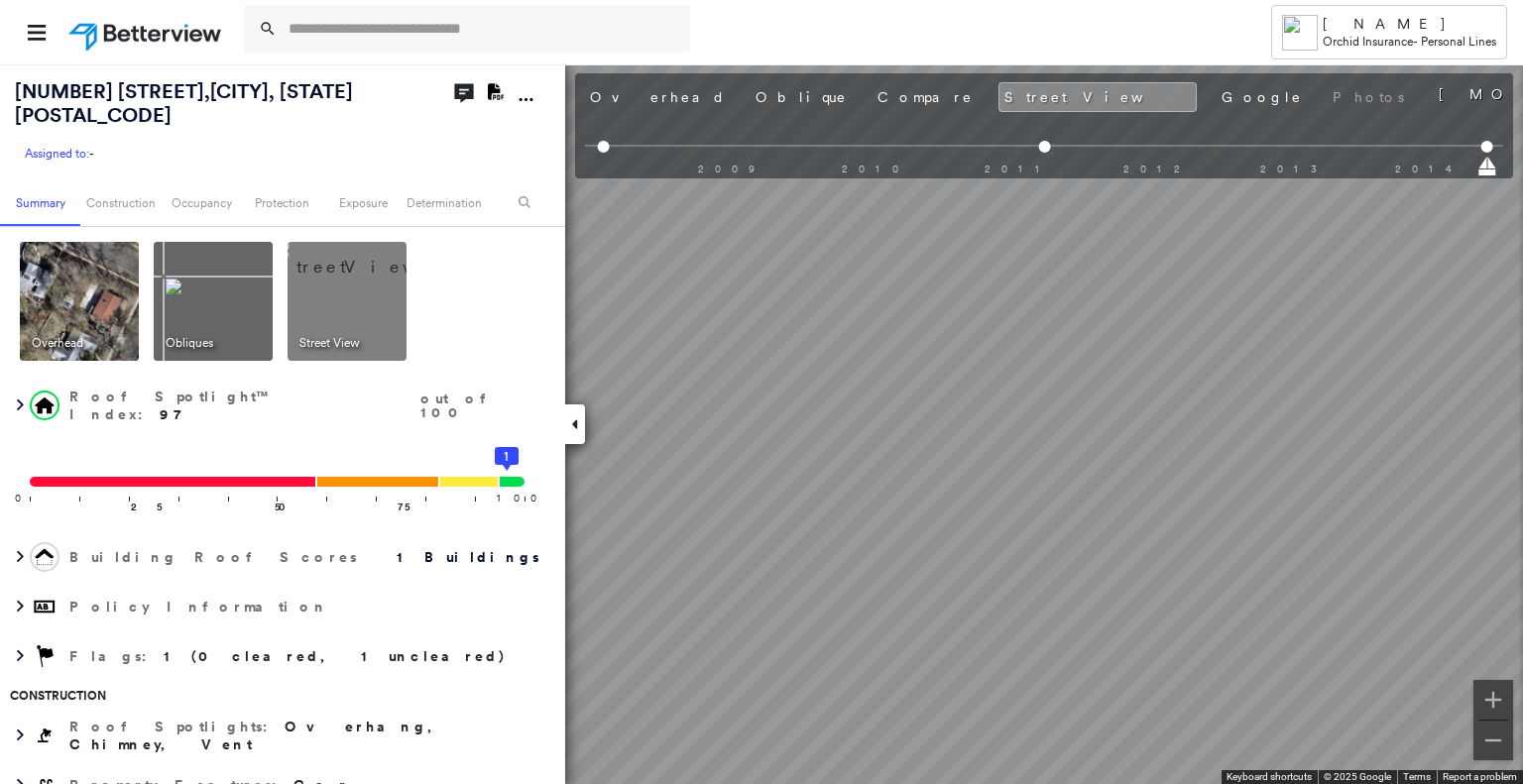 click at bounding box center (79, 301) 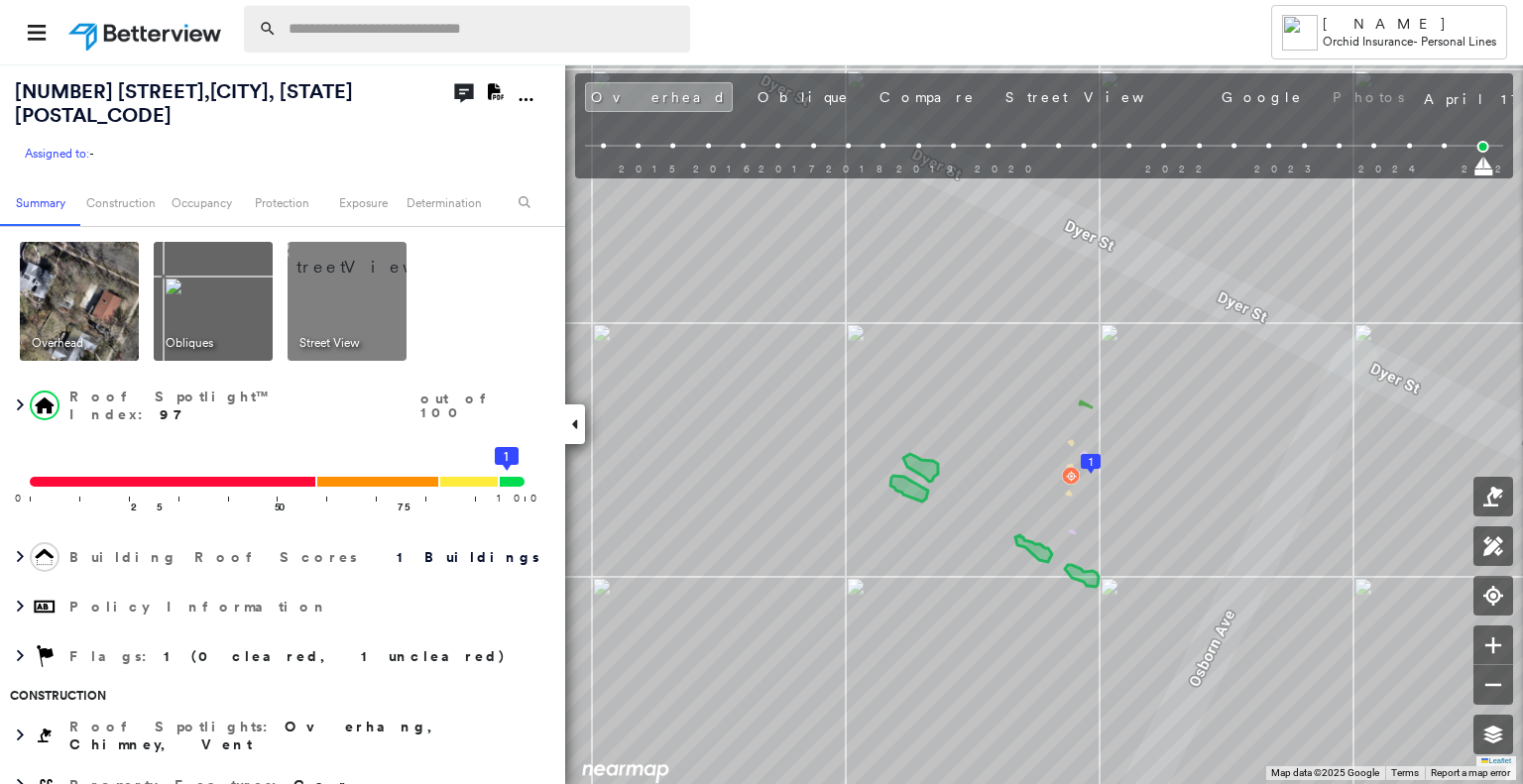 click at bounding box center [483, 29] 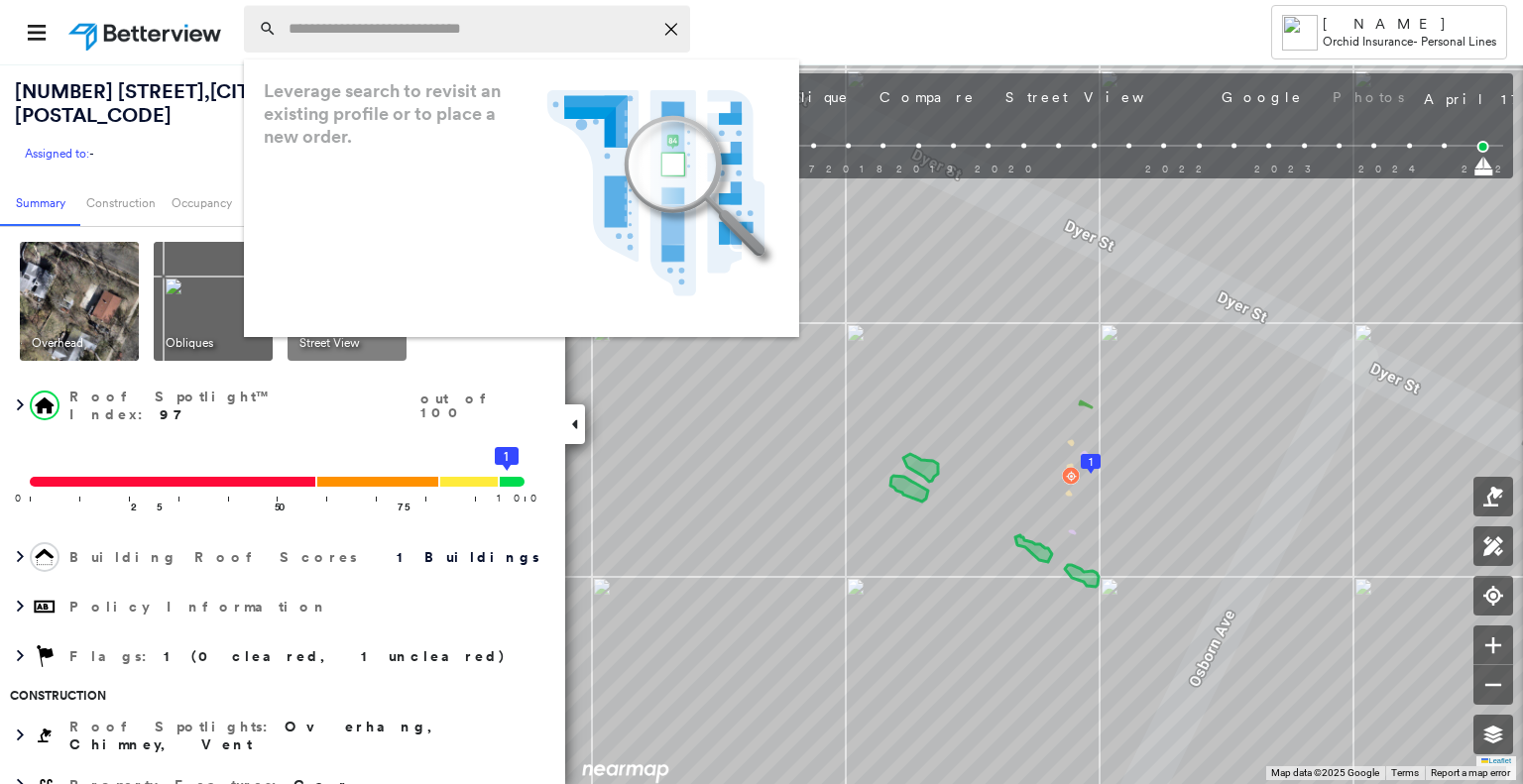 paste on "**********" 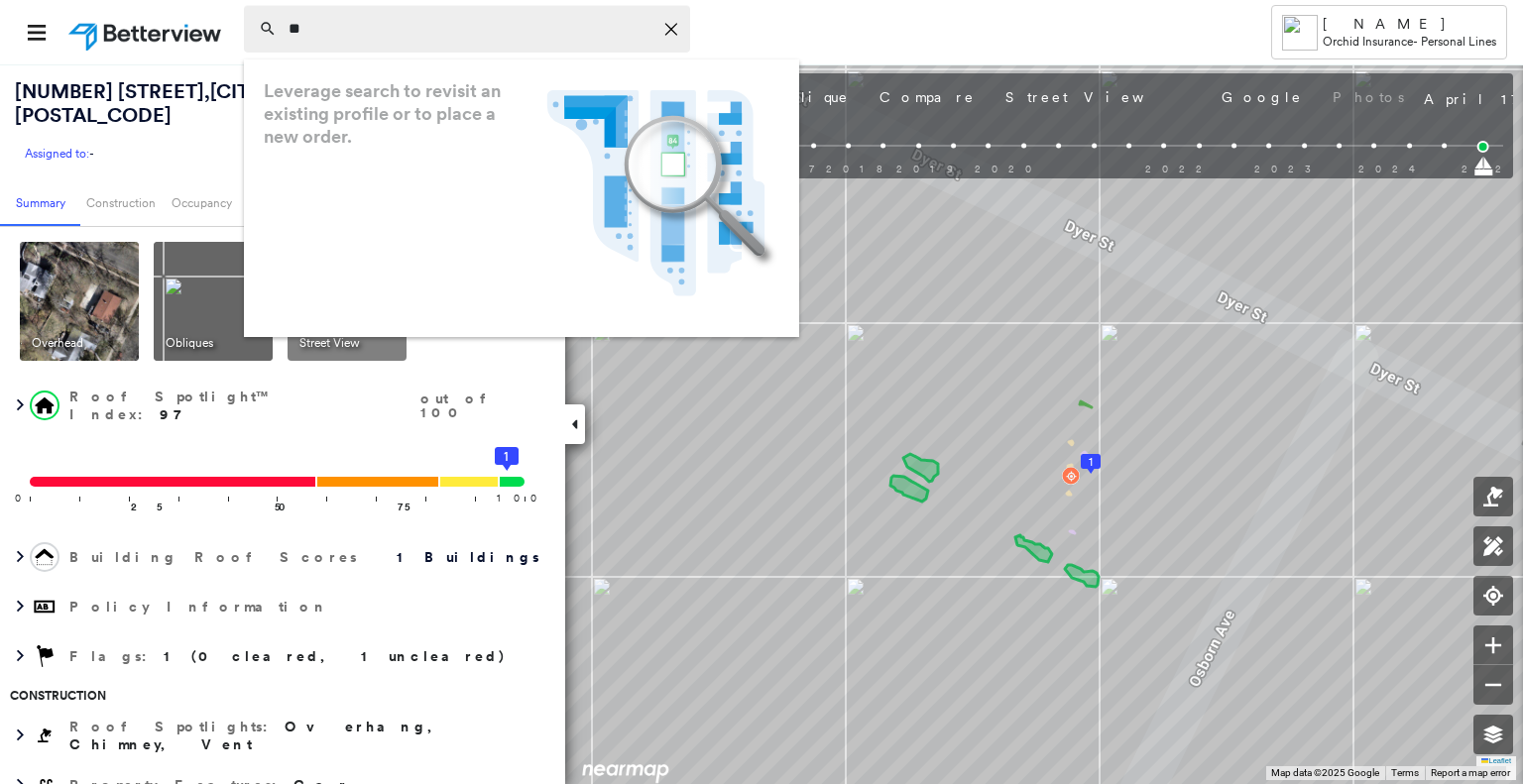 type on "*" 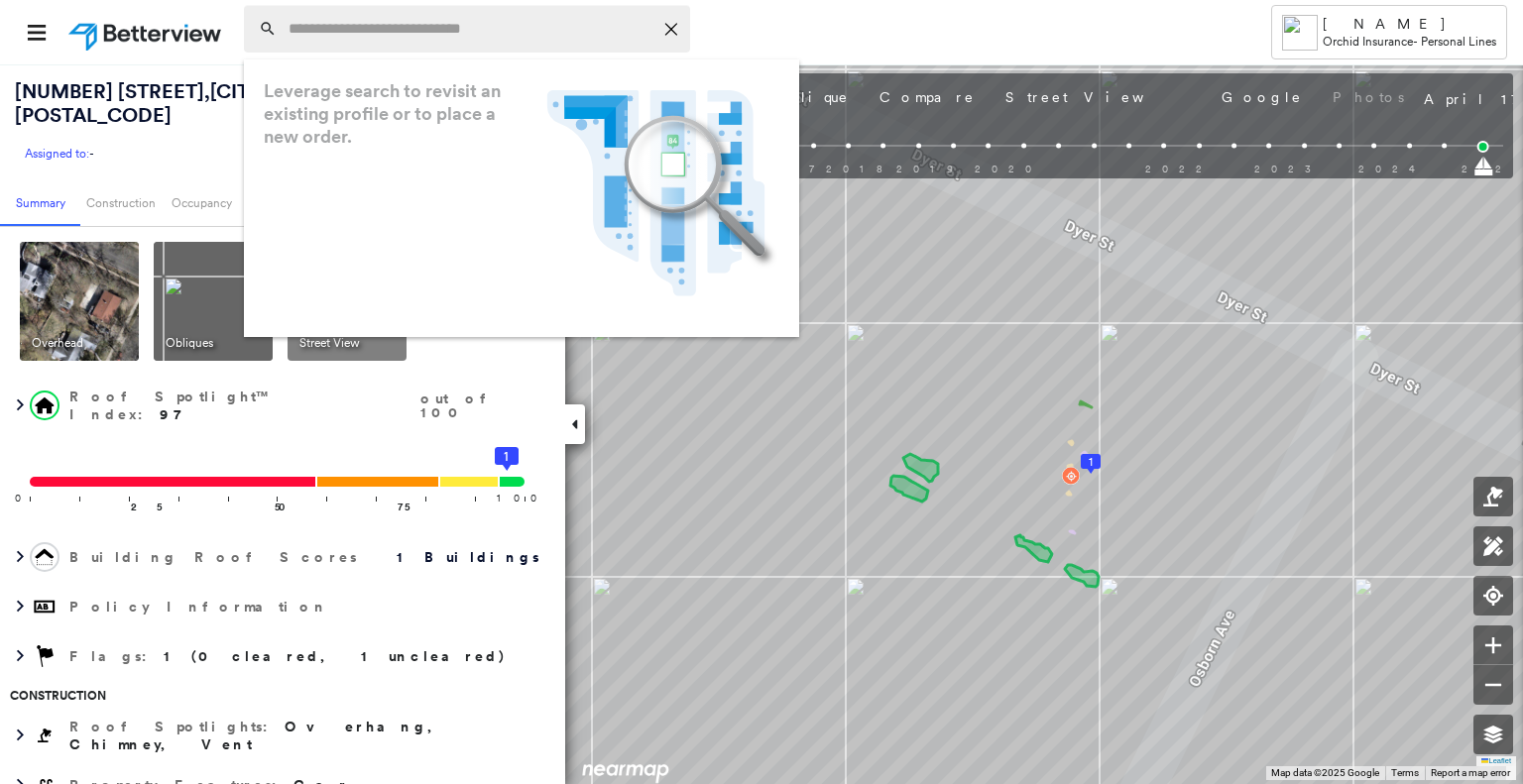 click at bounding box center (470, 29) 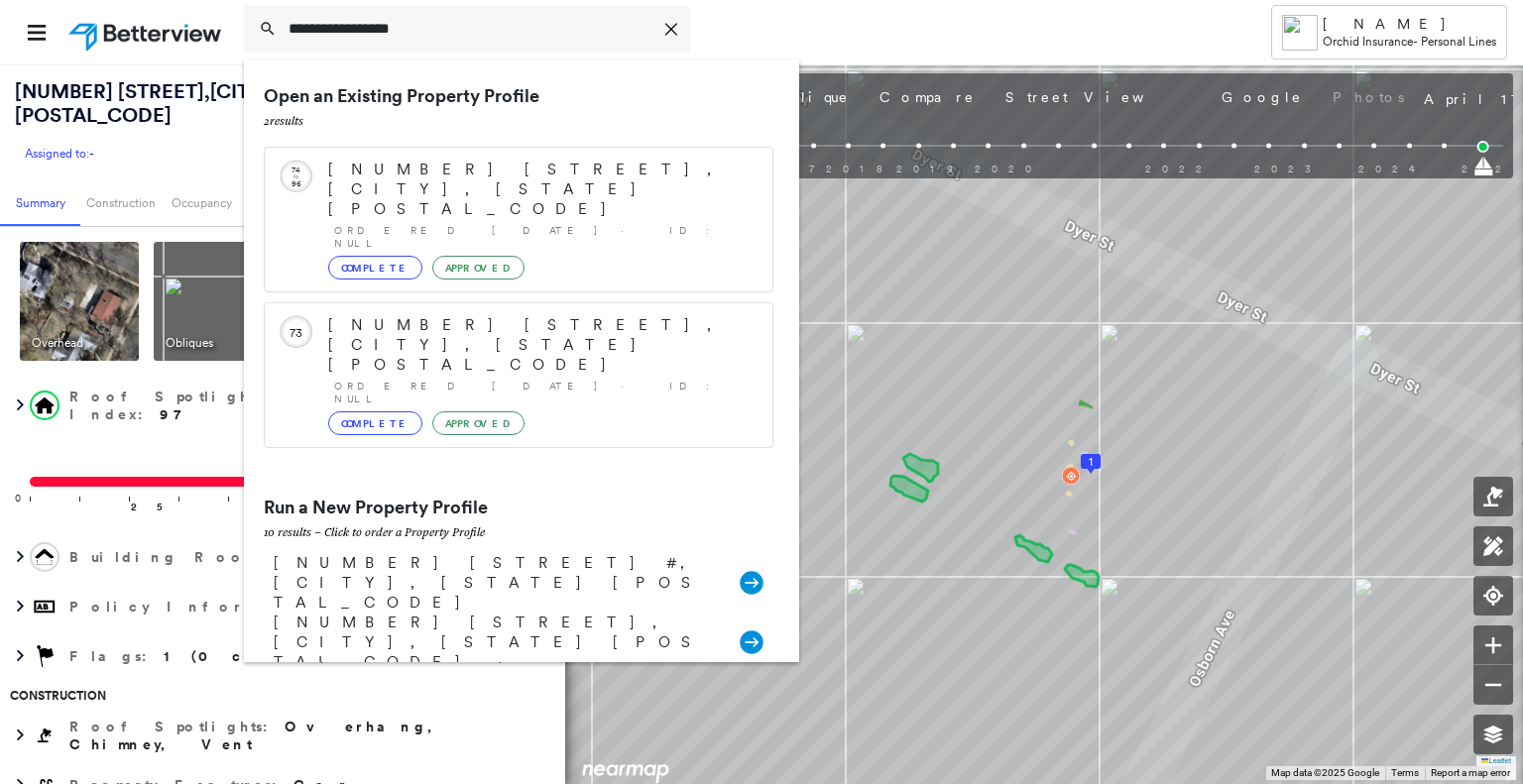 type on "**********" 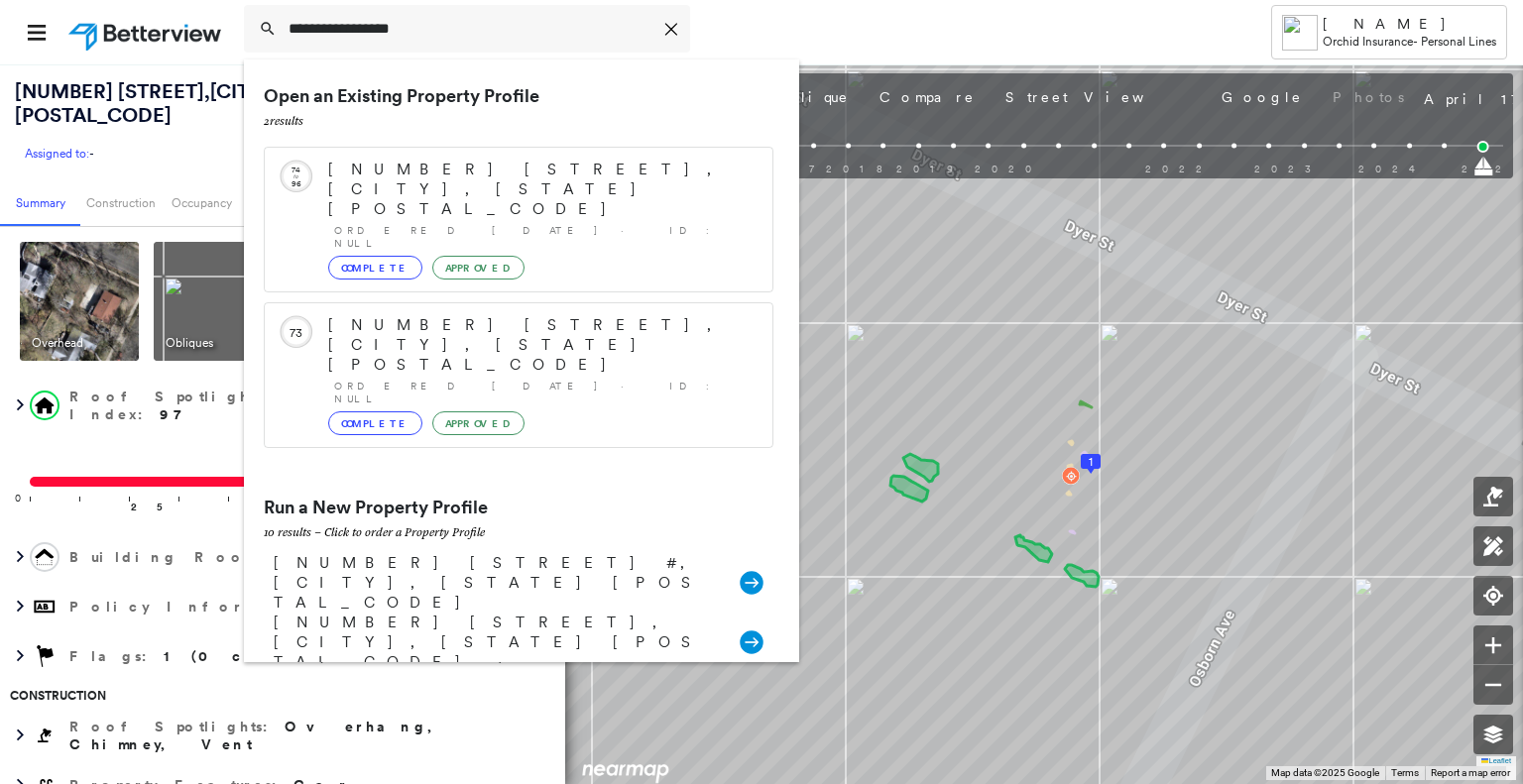 click on "[NUMBER] [STREET], [CITY], [STATE] [POSTAL_CODE]" at bounding box center [497, 702] 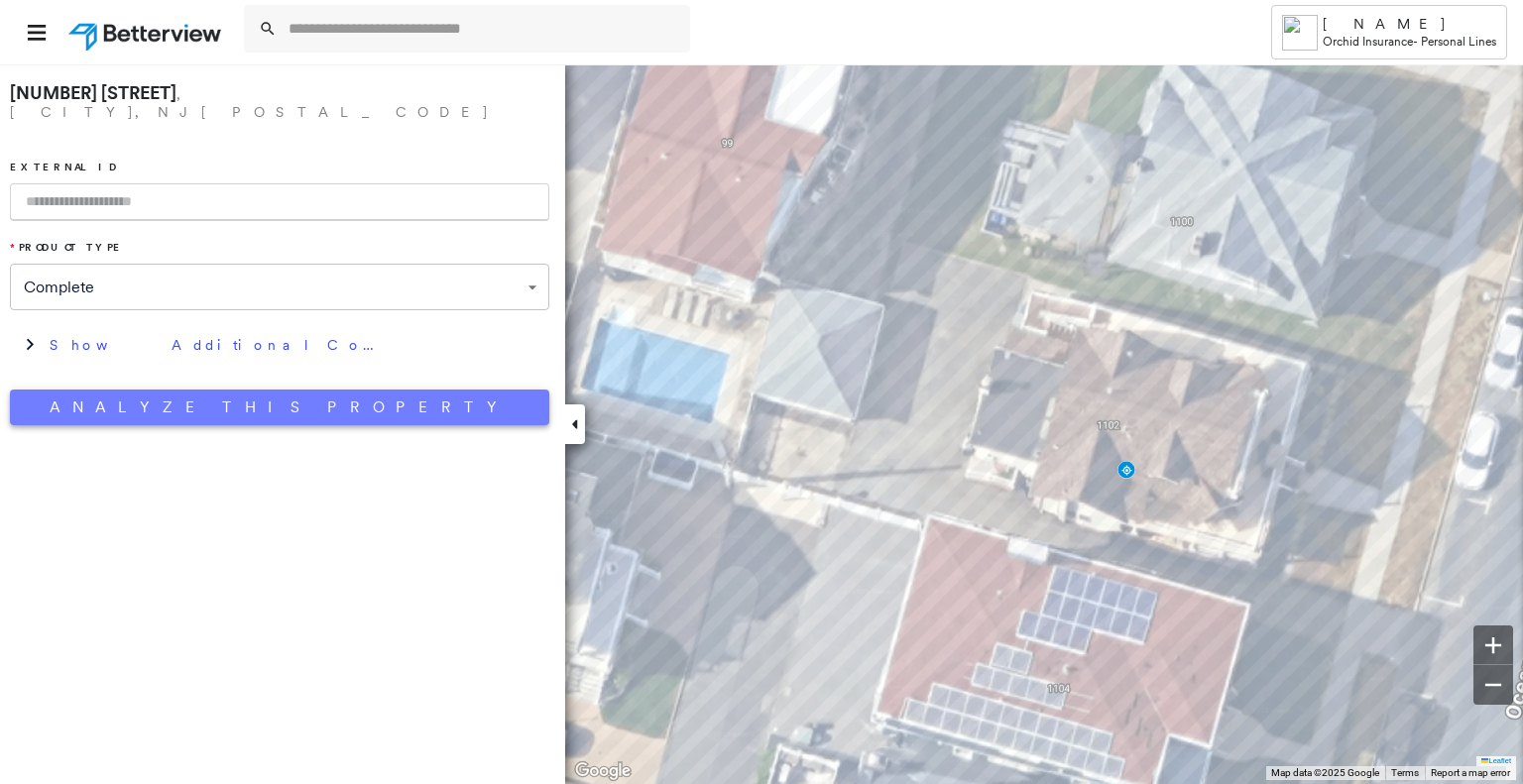 click on "Analyze This Property" at bounding box center (280, 407) 